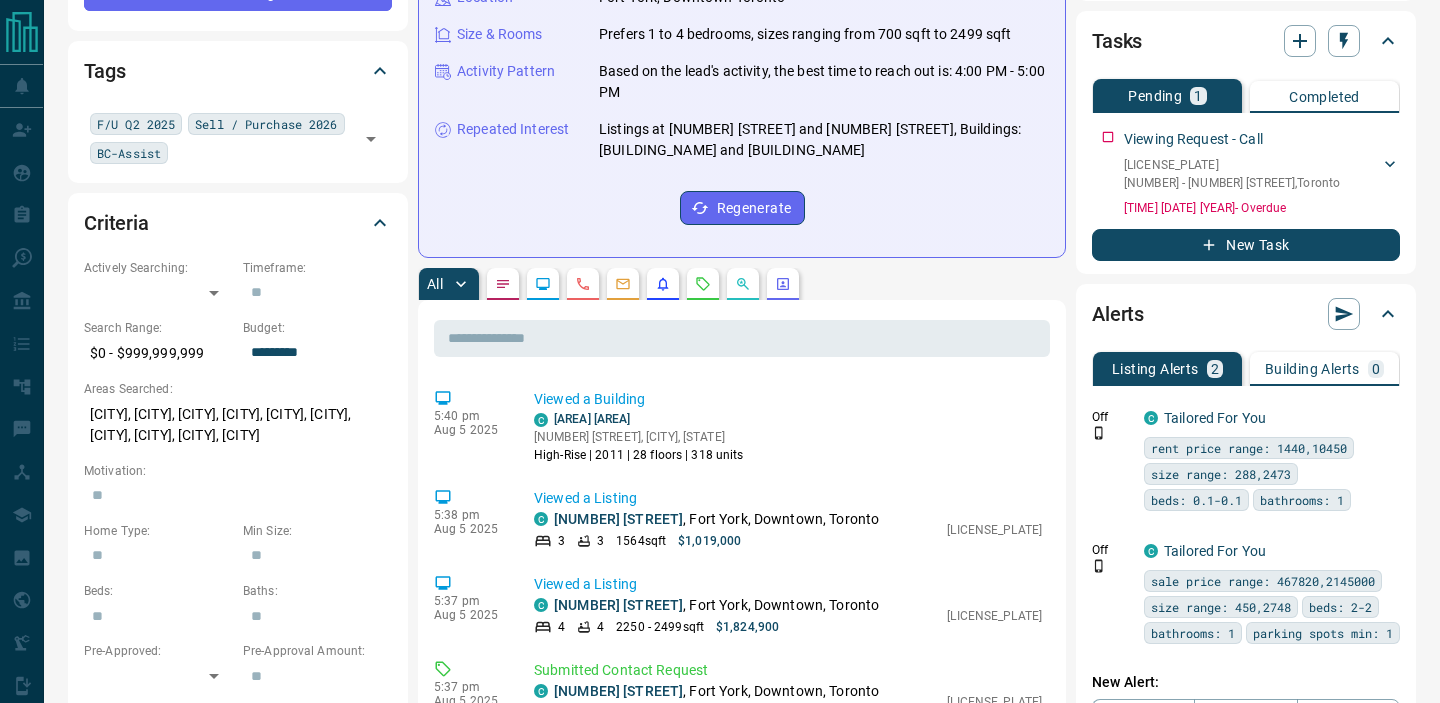 scroll, scrollTop: 444, scrollLeft: 0, axis: vertical 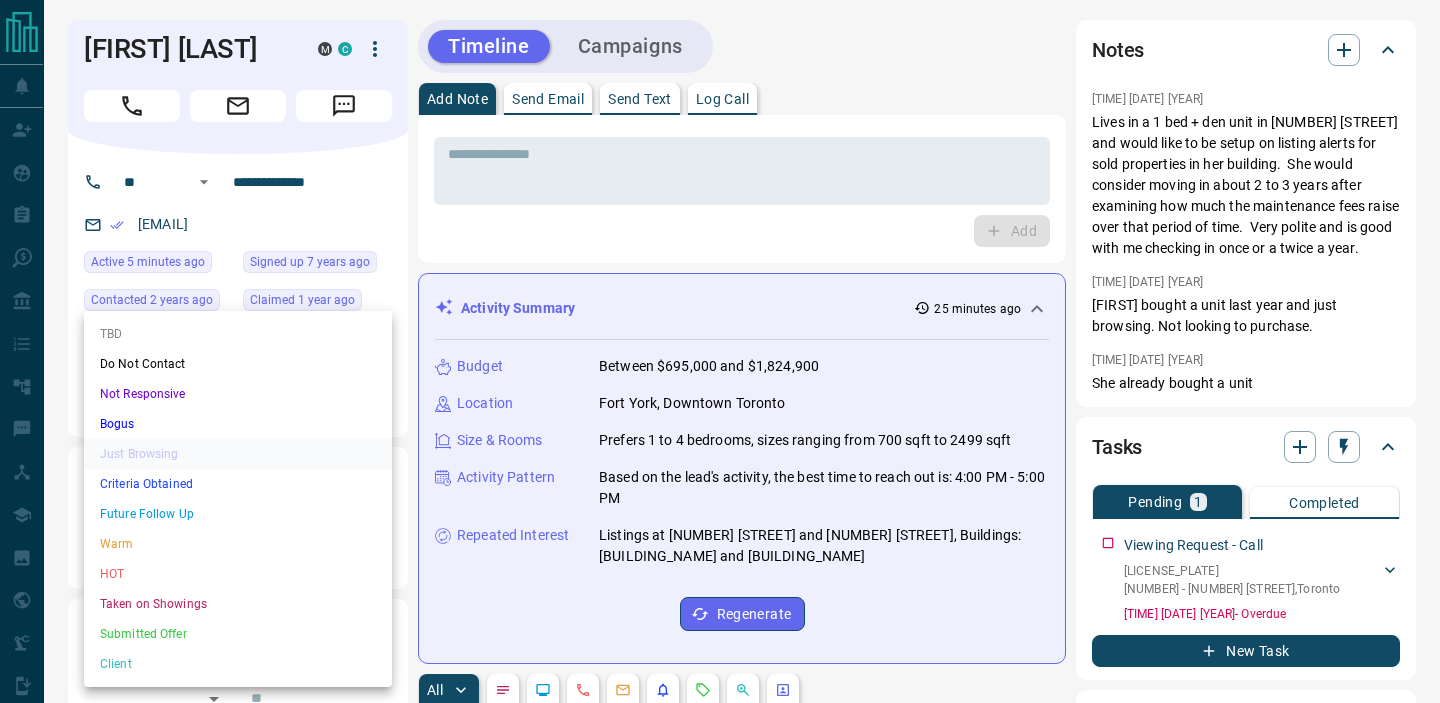click on "**********" at bounding box center (720, 1214) 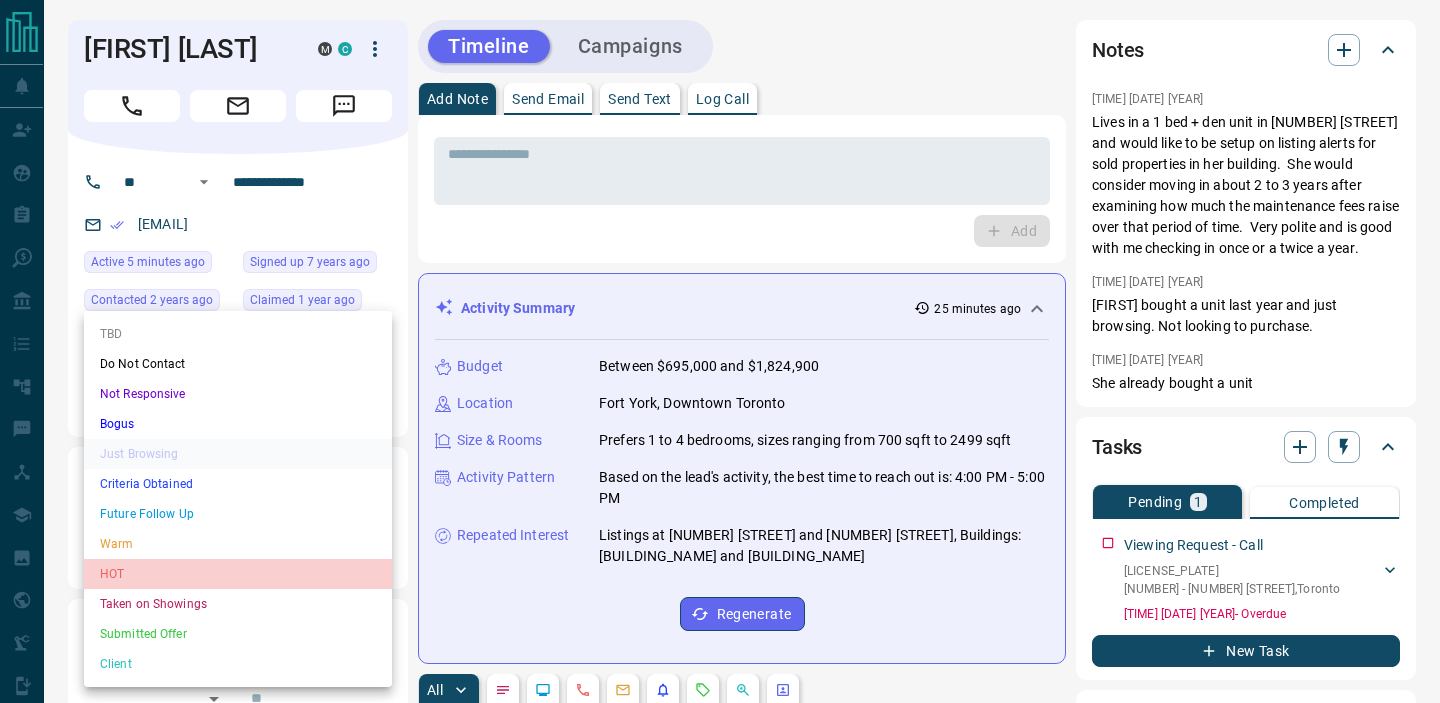 click on "HOT" at bounding box center [238, 574] 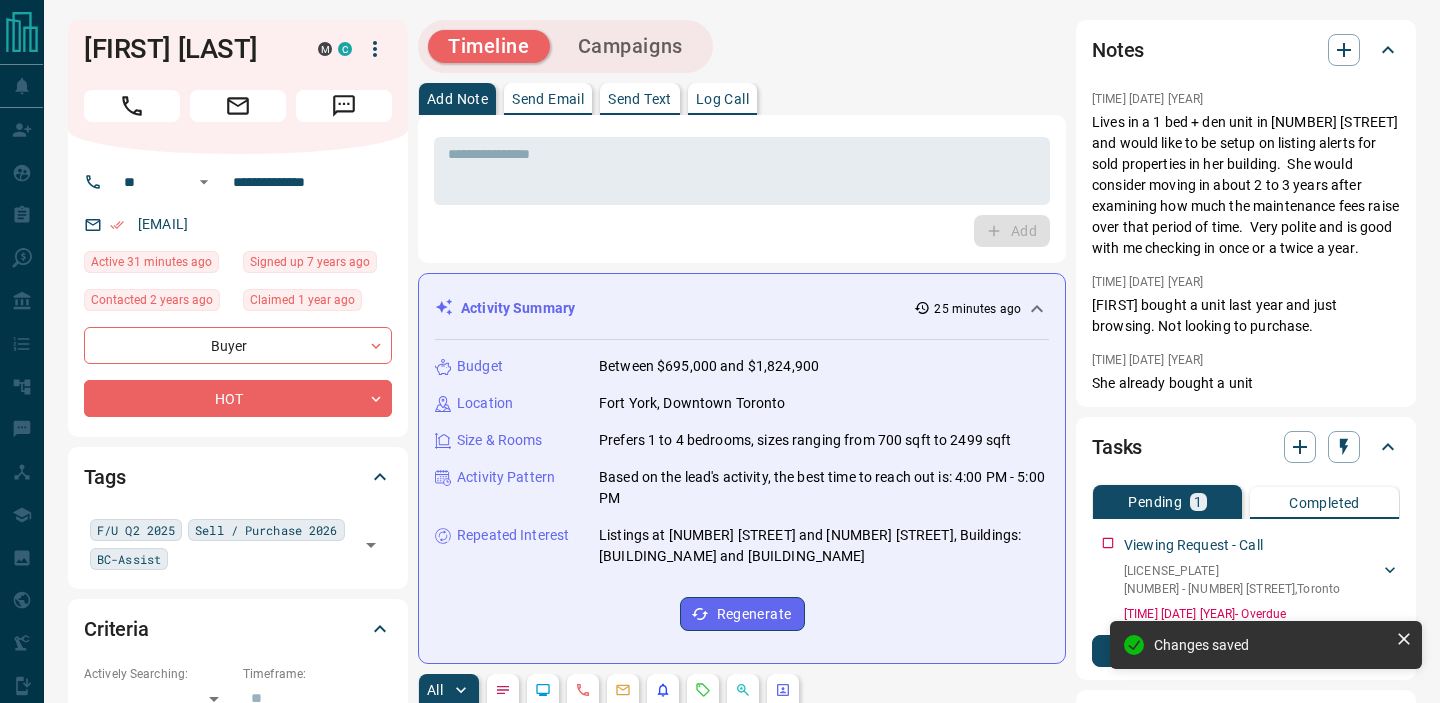 type on "*" 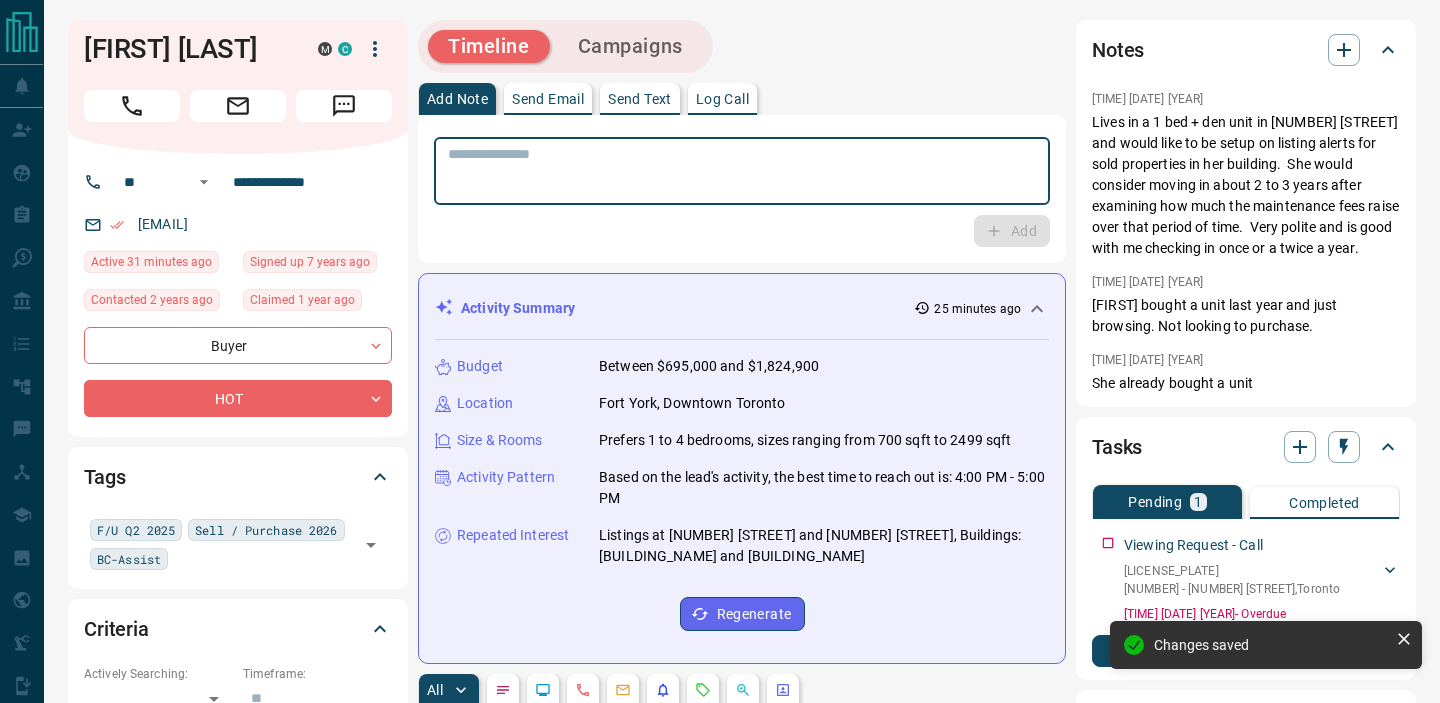 click at bounding box center (742, 171) 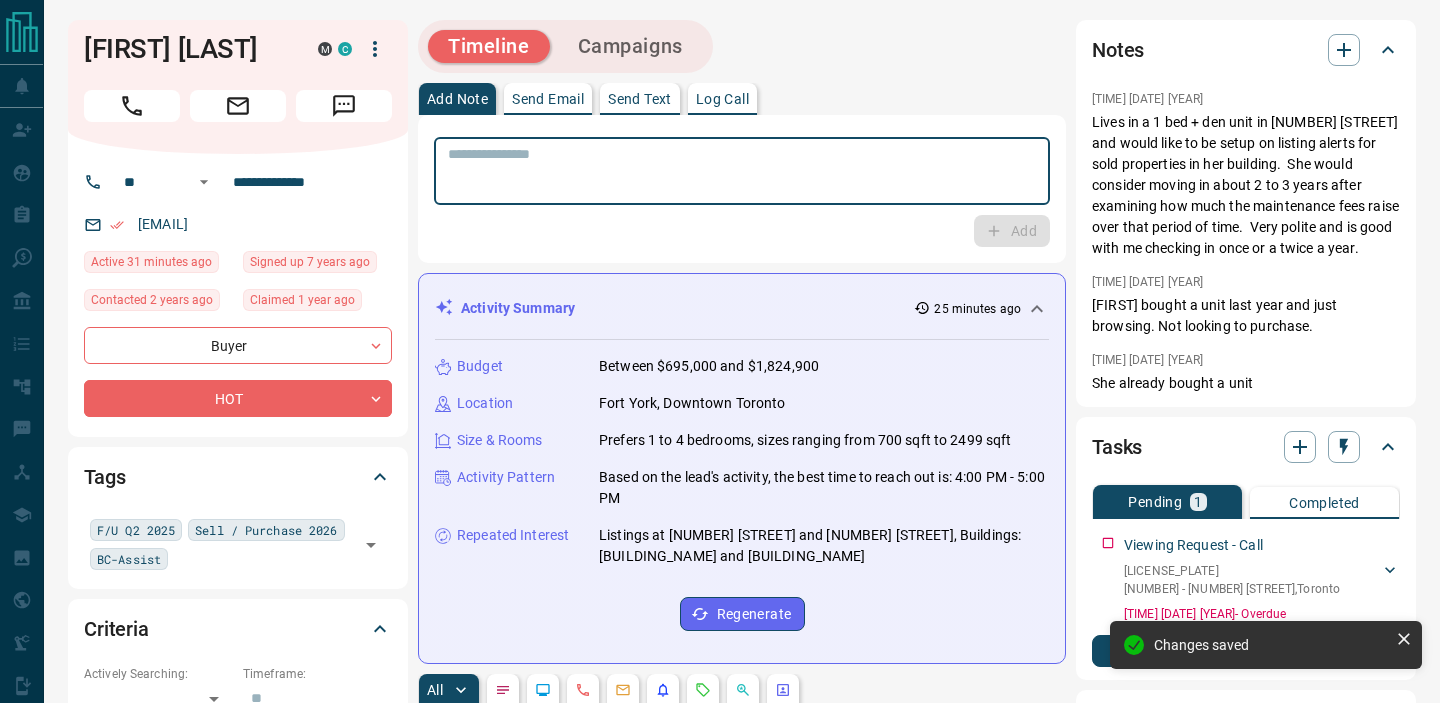 paste on "**********" 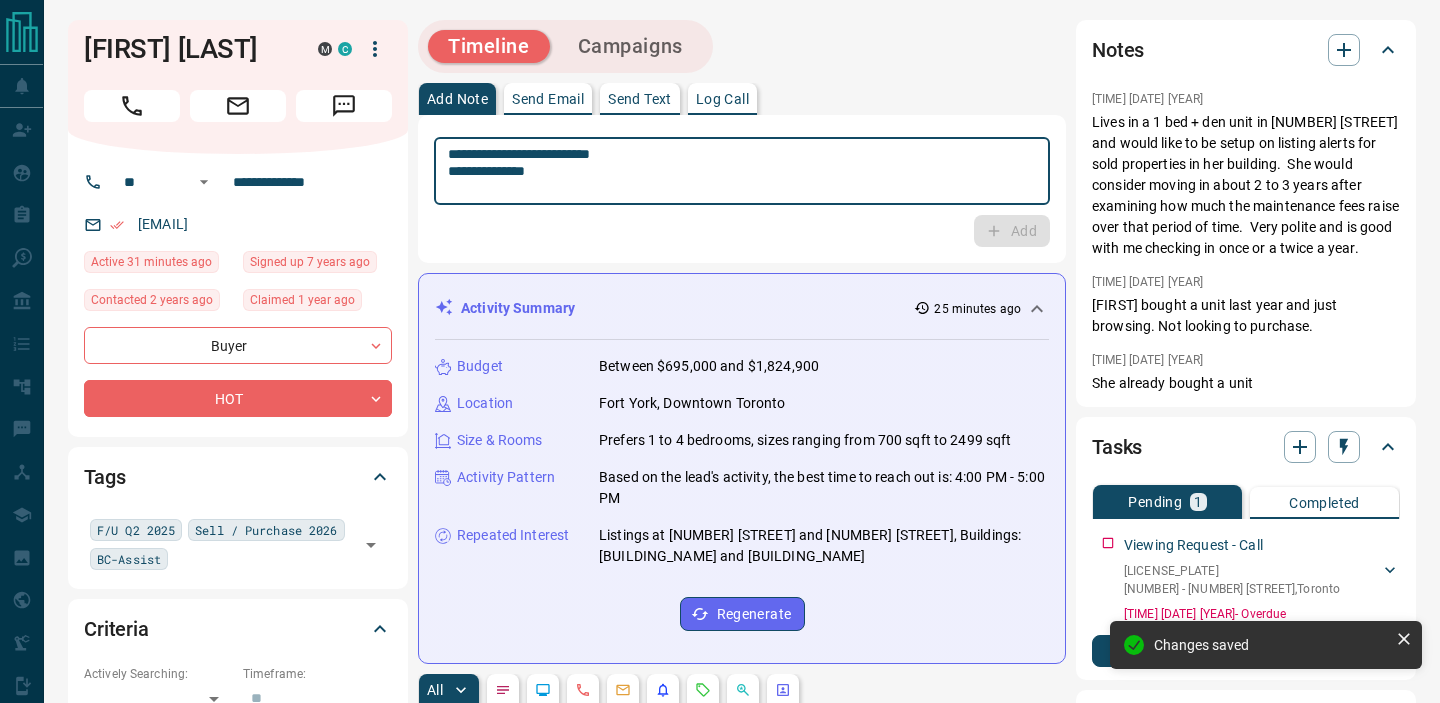 scroll, scrollTop: 124, scrollLeft: 0, axis: vertical 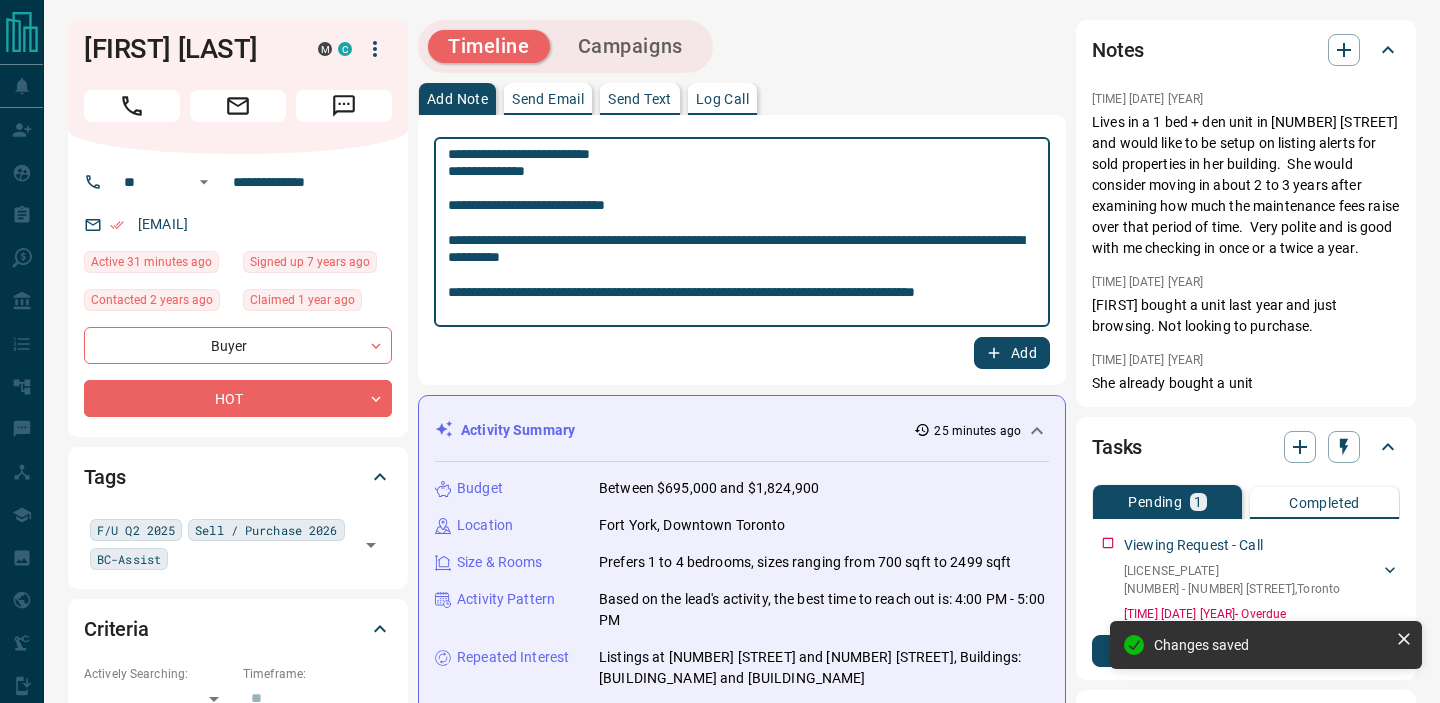 click on "**********" at bounding box center [742, 232] 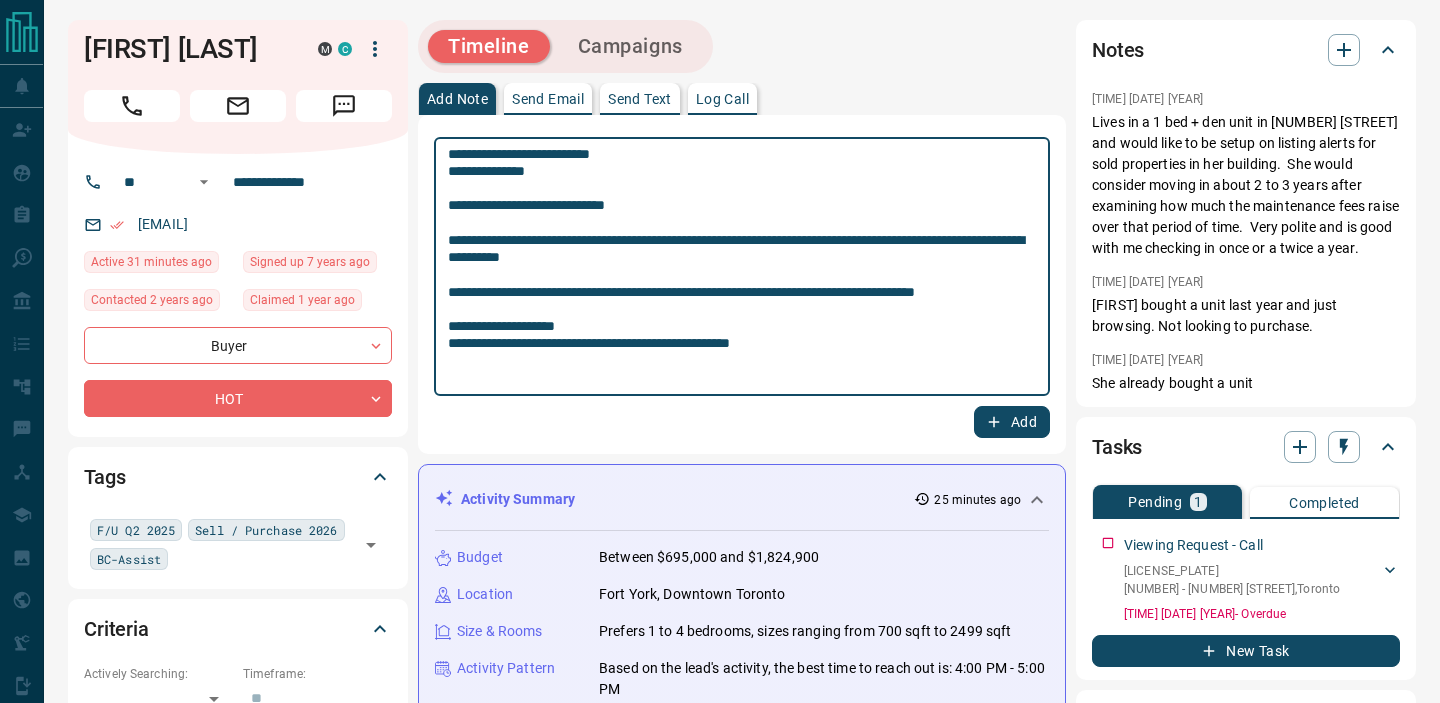 click on "**********" at bounding box center [742, 267] 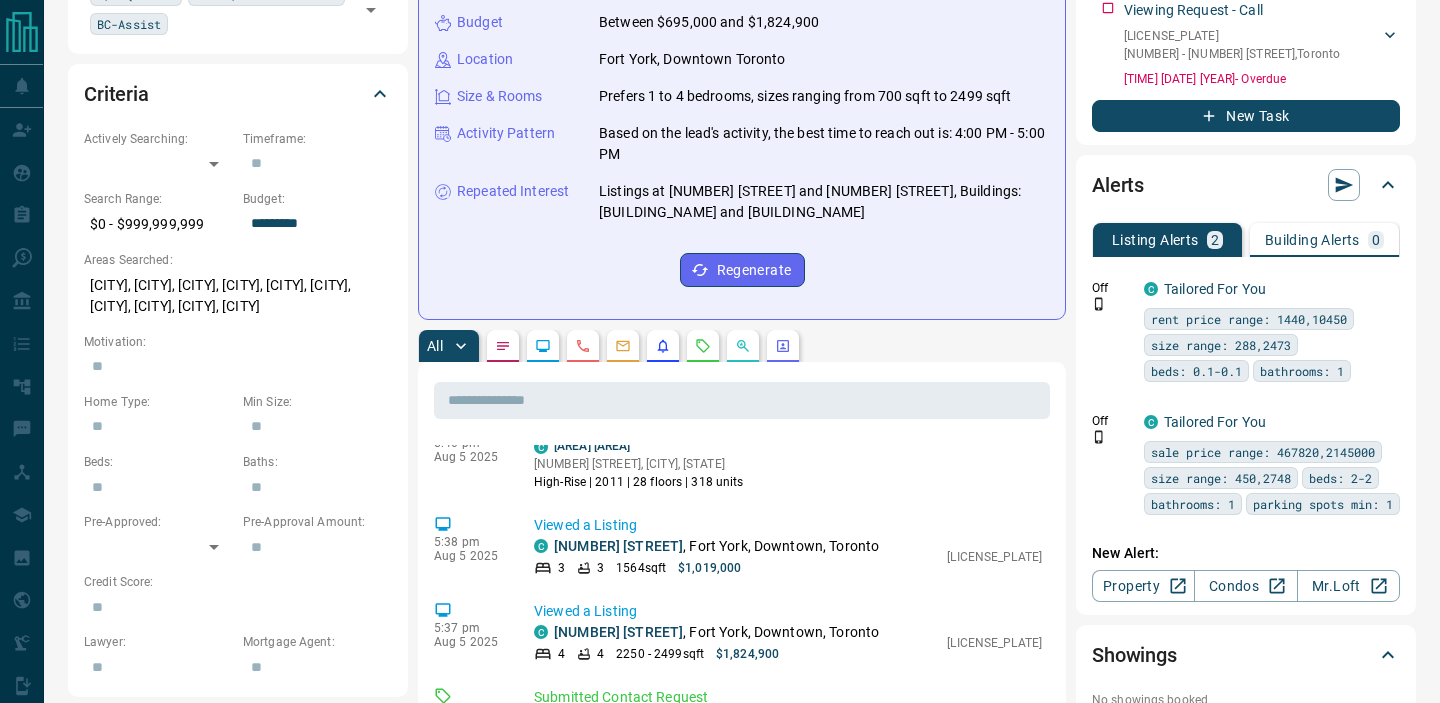 scroll, scrollTop: 598, scrollLeft: 0, axis: vertical 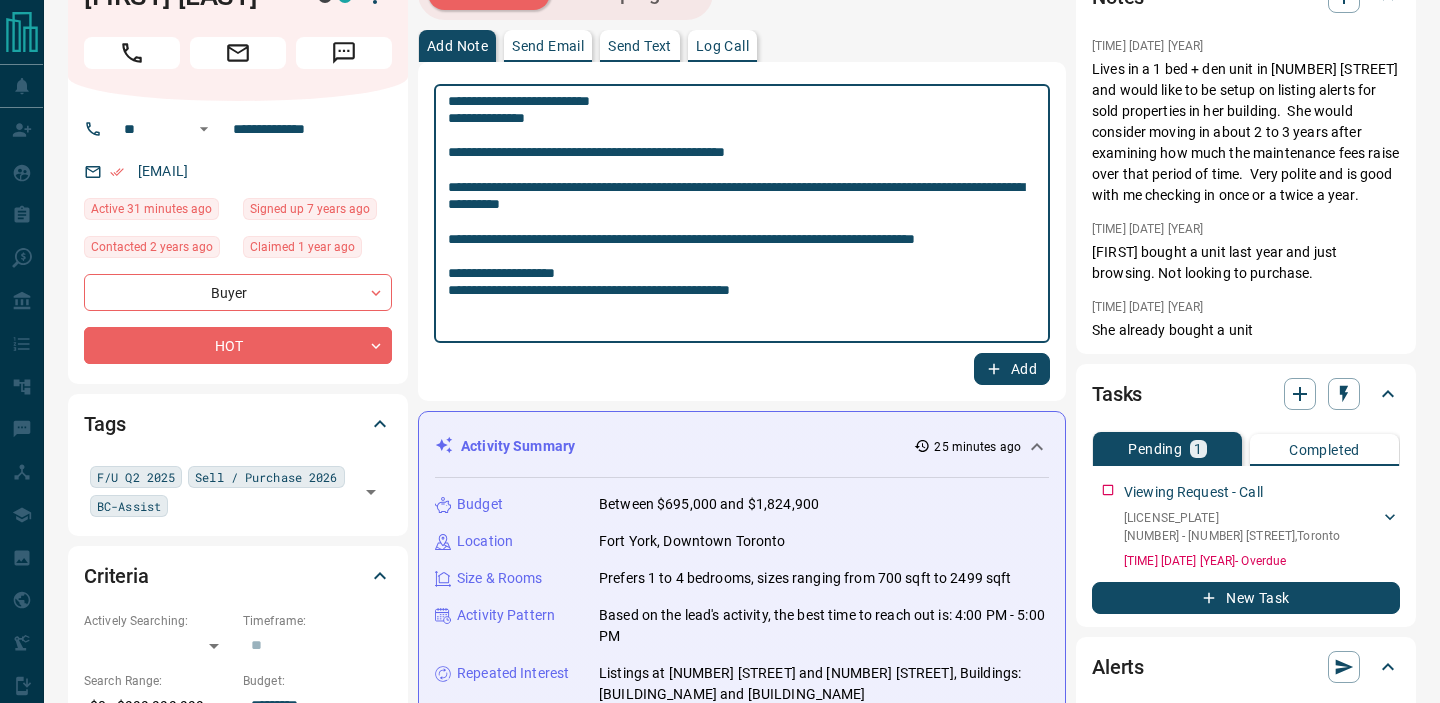 click on "**********" at bounding box center [742, 214] 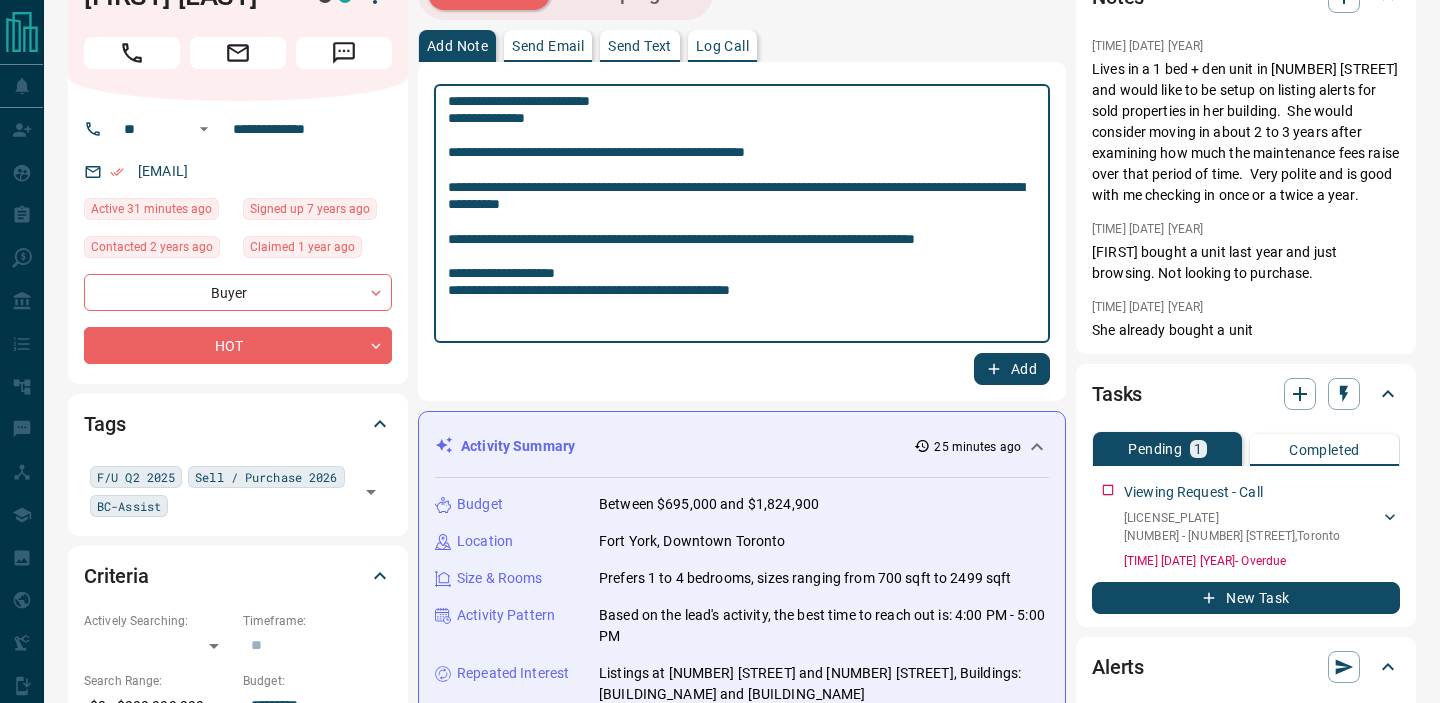 type on "**********" 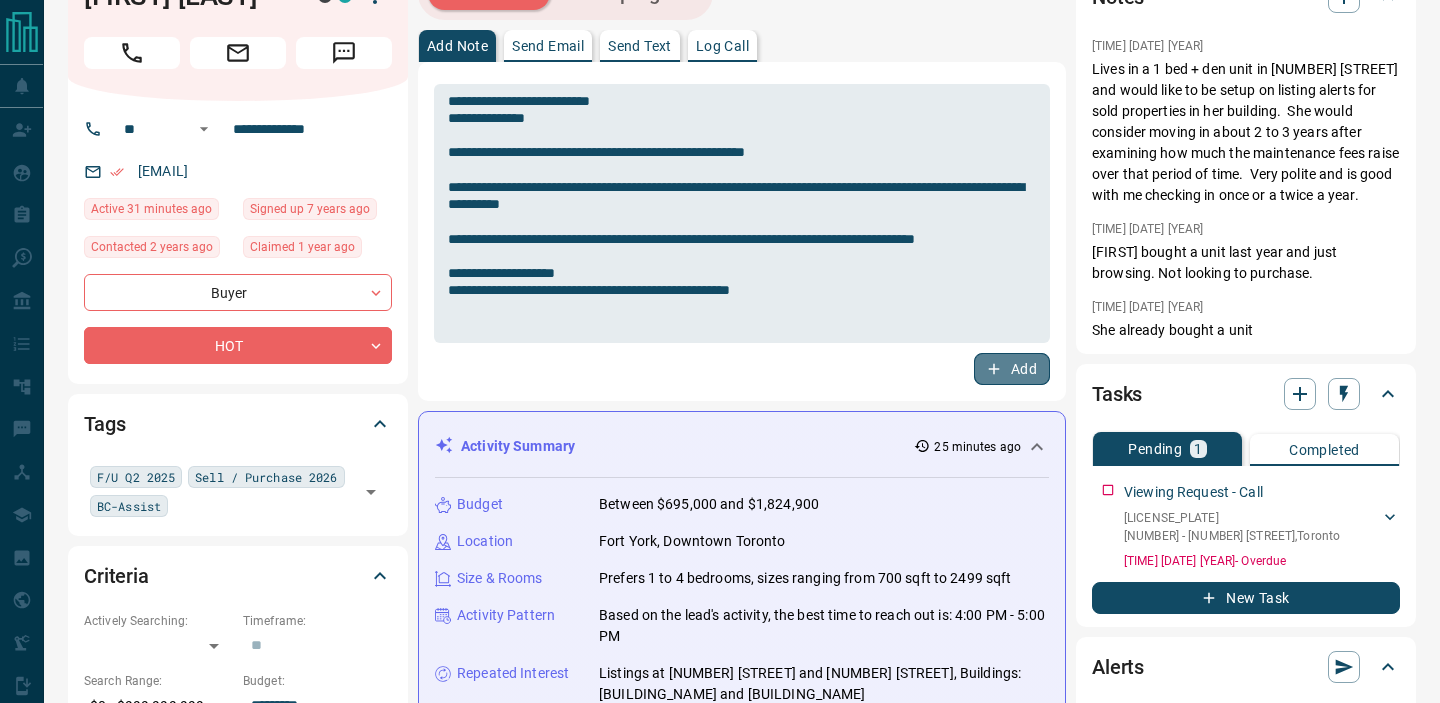 click on "Add" at bounding box center (1012, 369) 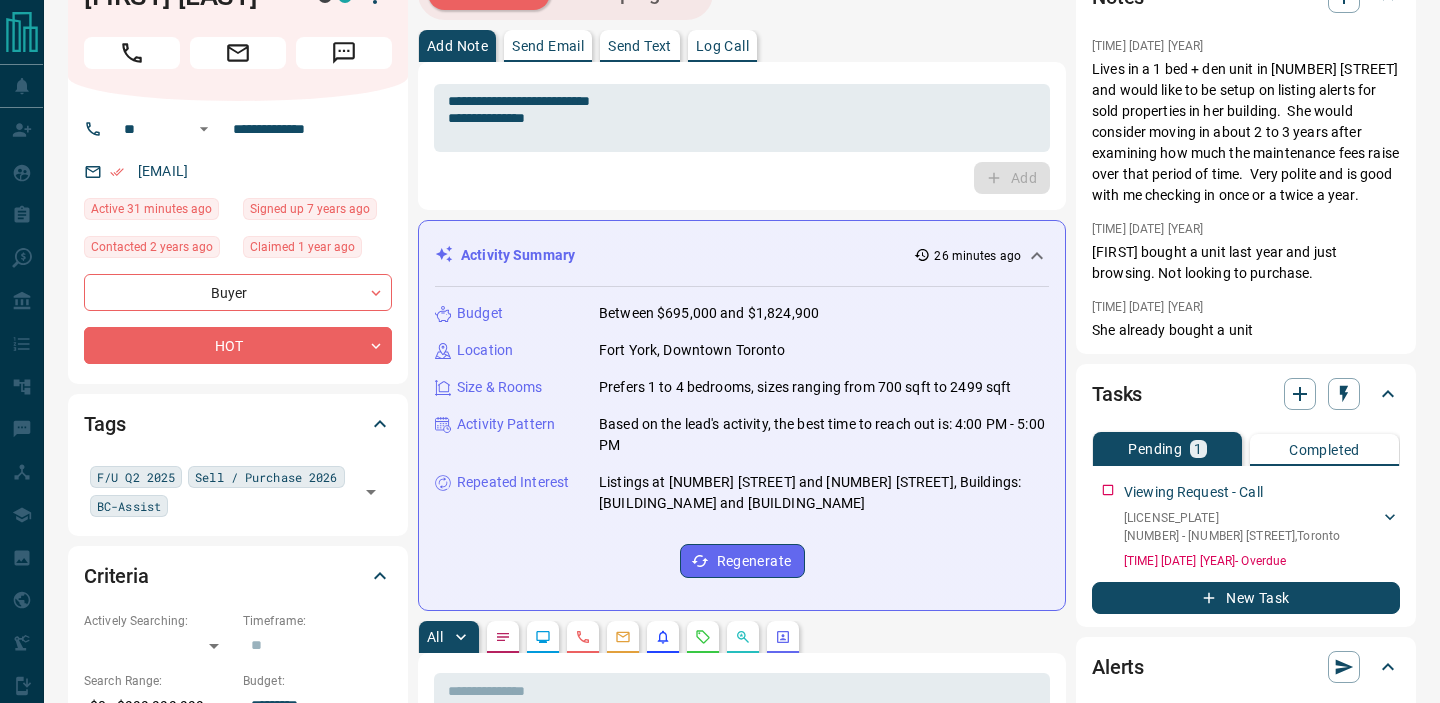 scroll, scrollTop: 0, scrollLeft: 0, axis: both 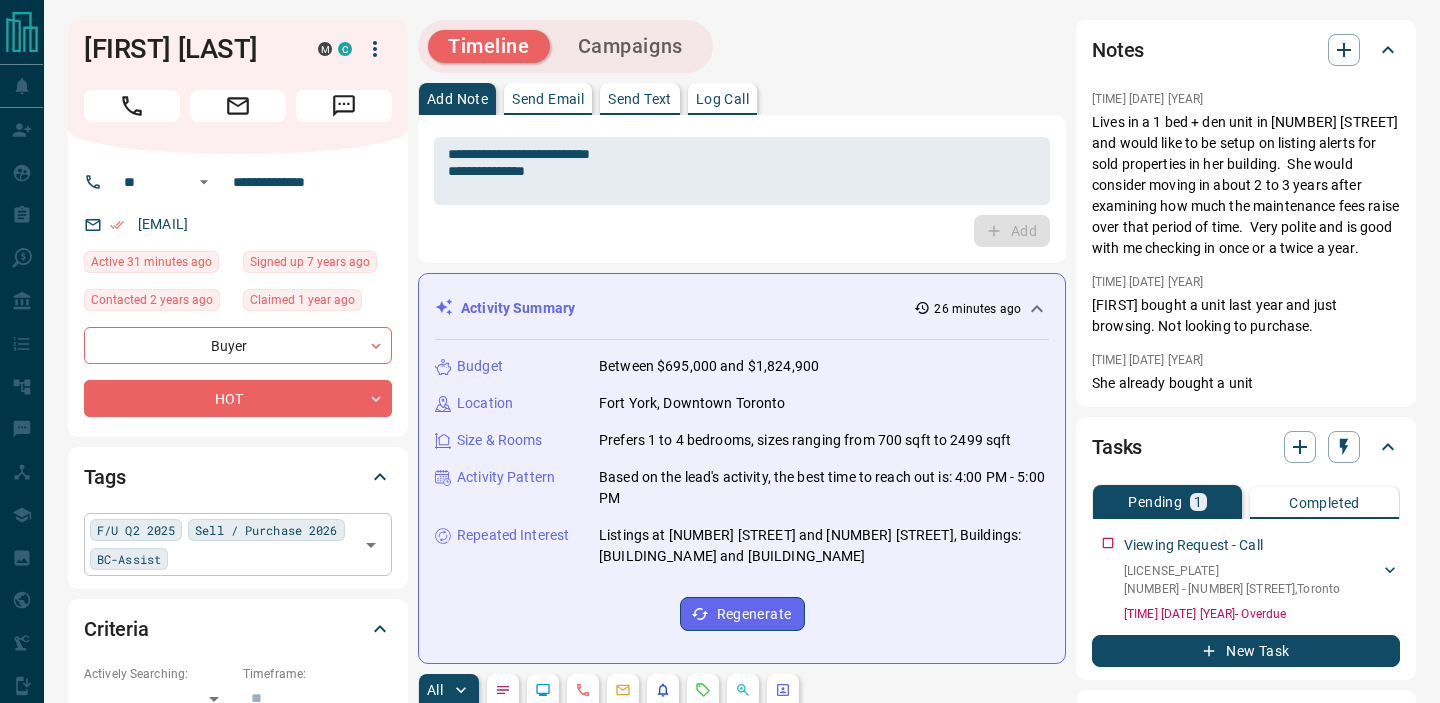 click on "F/U Q2 2025" at bounding box center (136, 530) 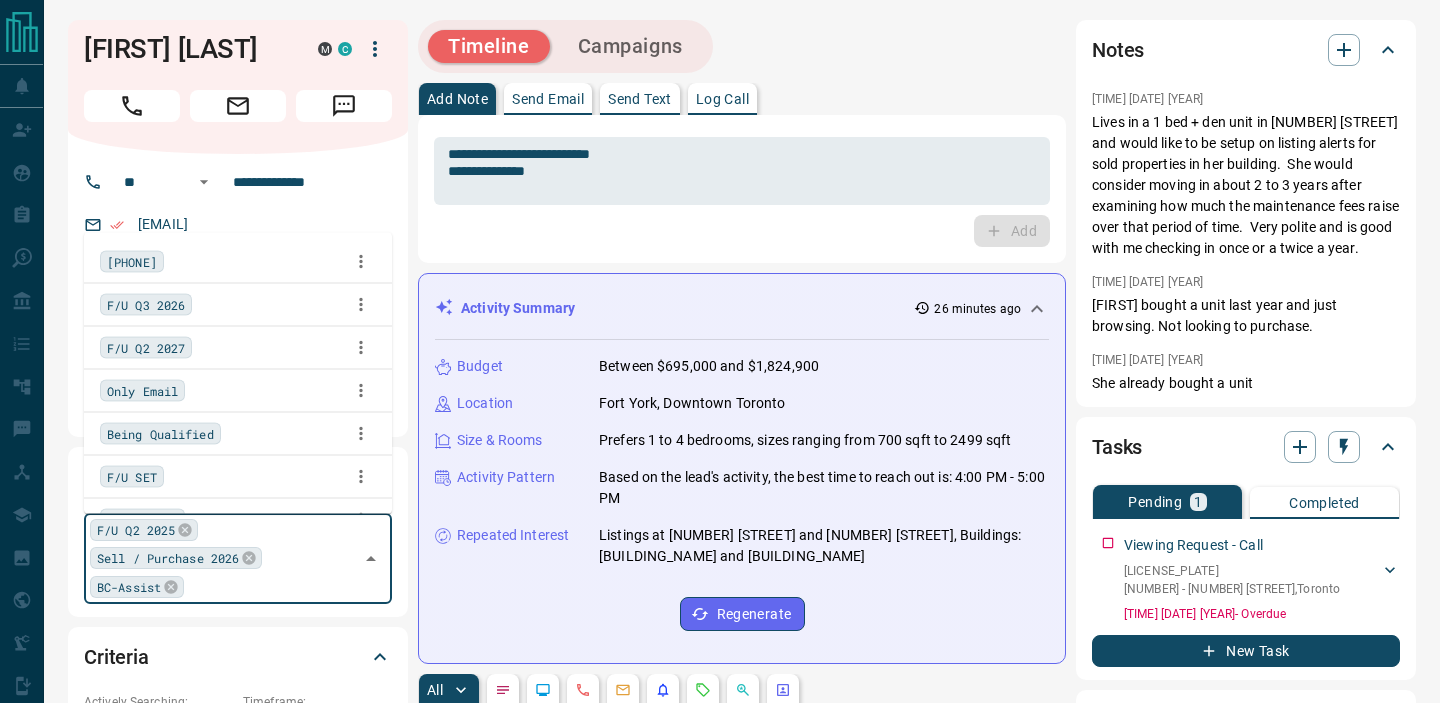 scroll, scrollTop: 1962, scrollLeft: 0, axis: vertical 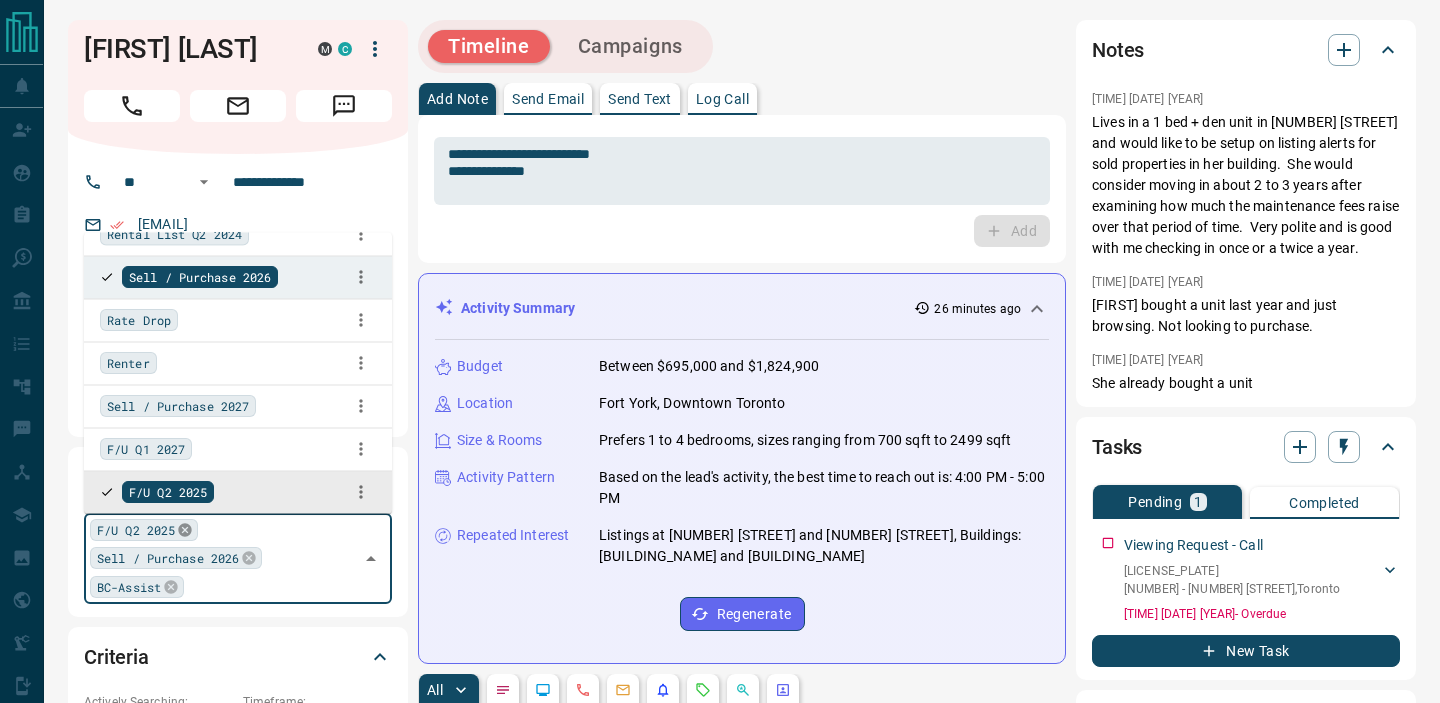 click 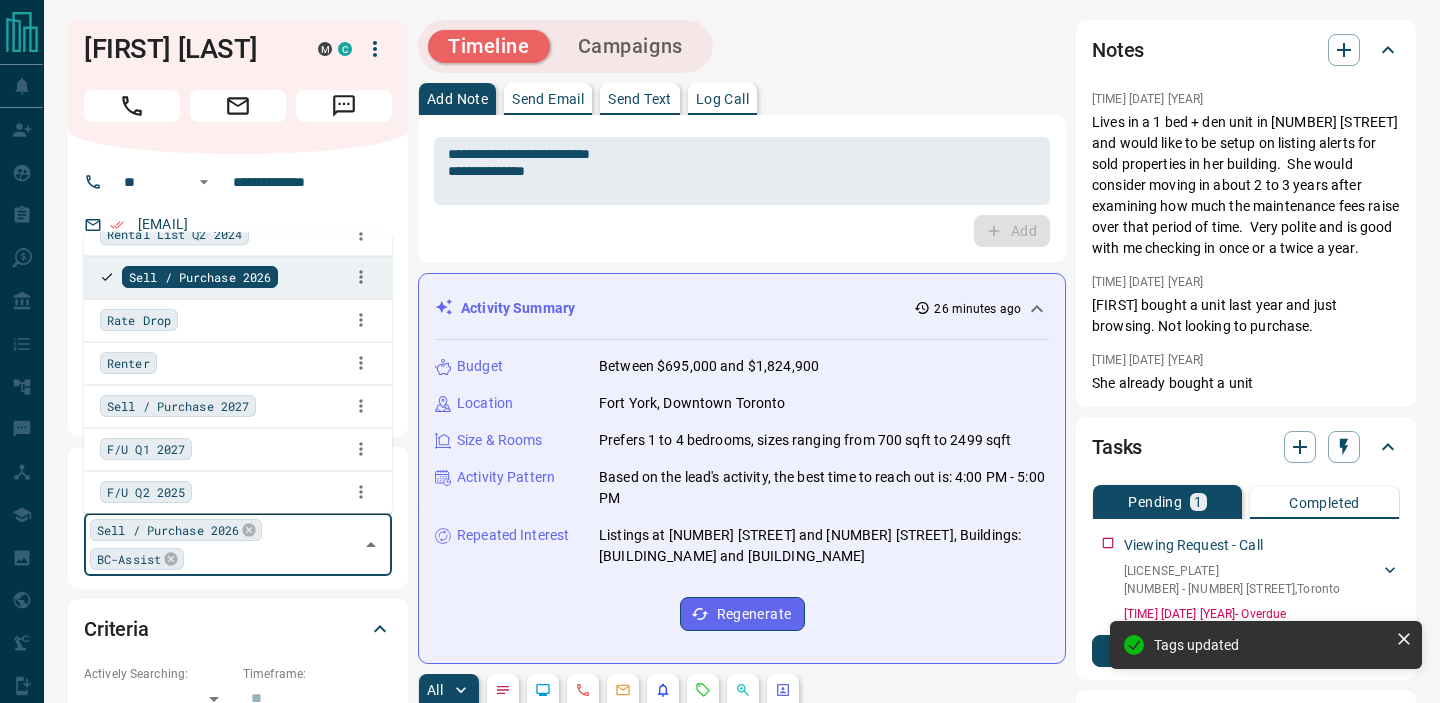 click on "**********" at bounding box center [742, 1214] 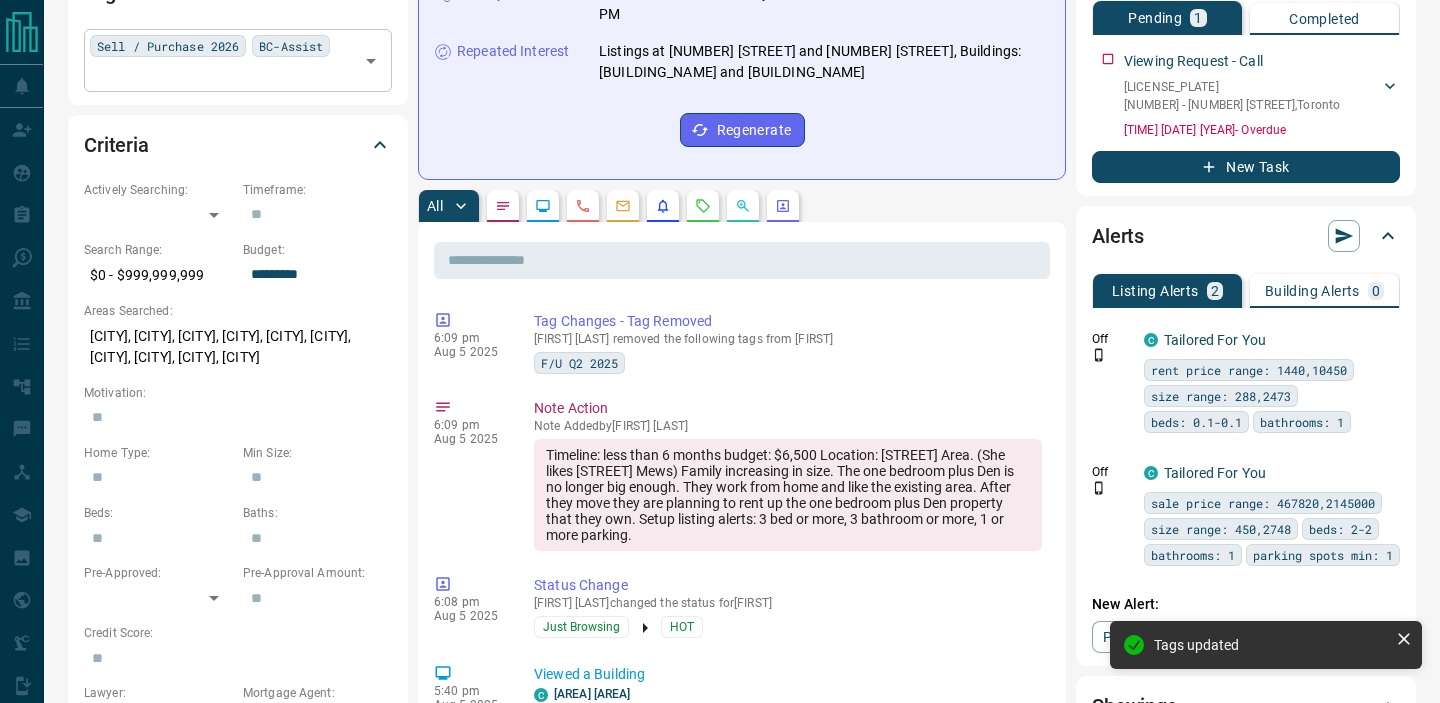 scroll, scrollTop: 534, scrollLeft: 0, axis: vertical 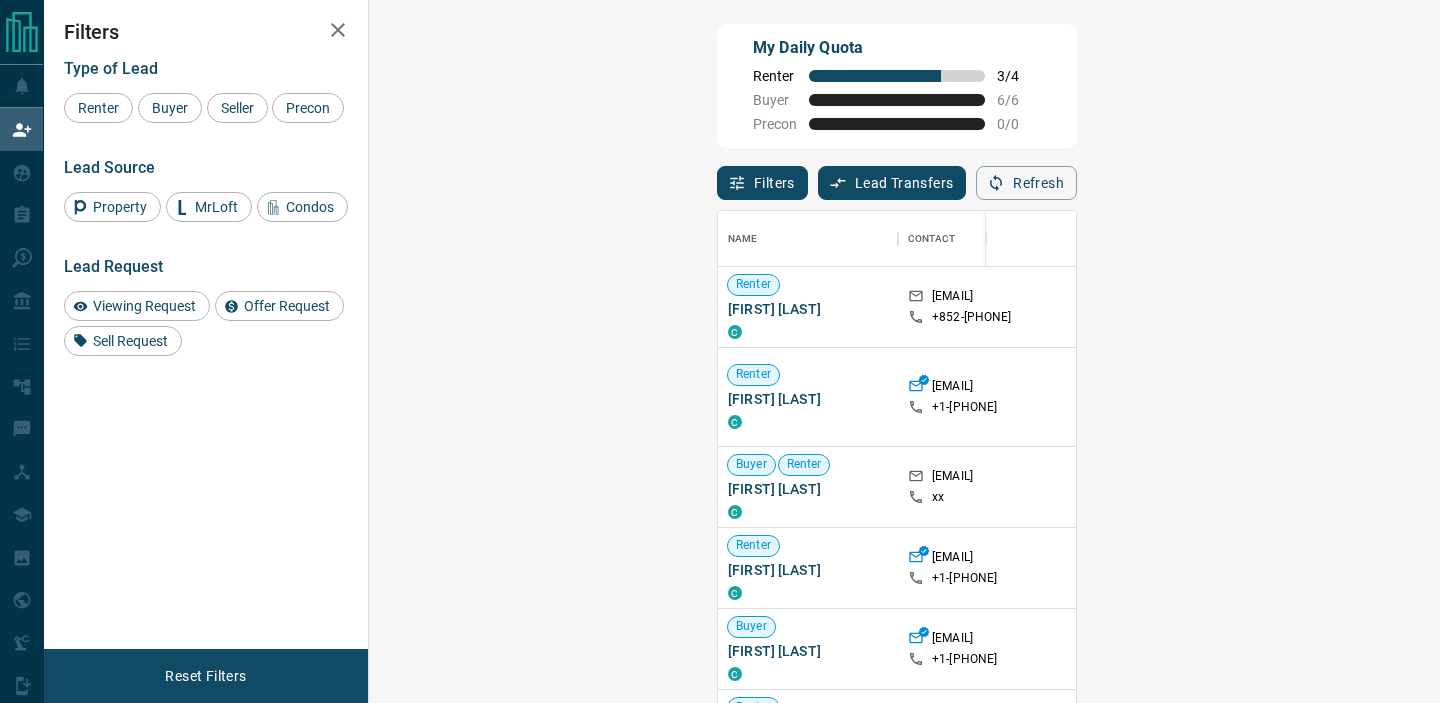 click on "Filters" at bounding box center [762, 183] 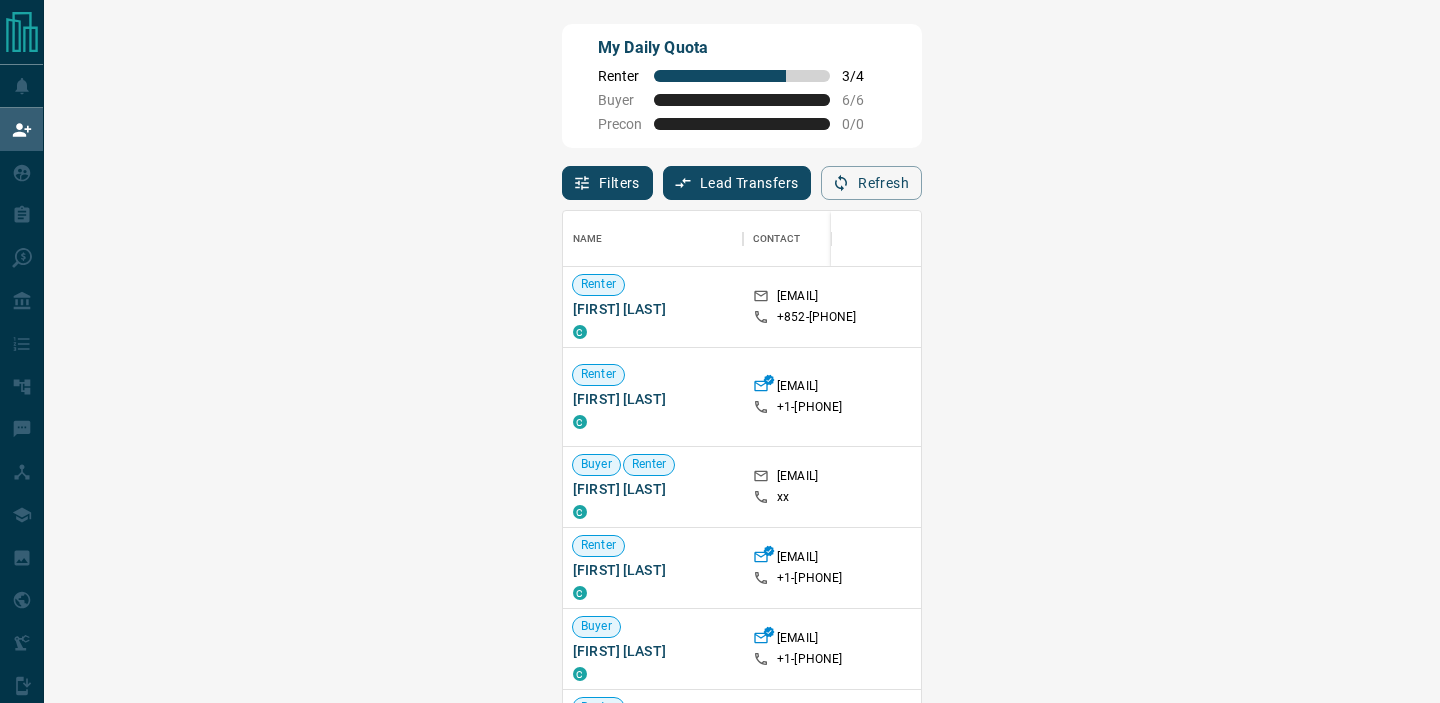 scroll, scrollTop: 0, scrollLeft: 1, axis: horizontal 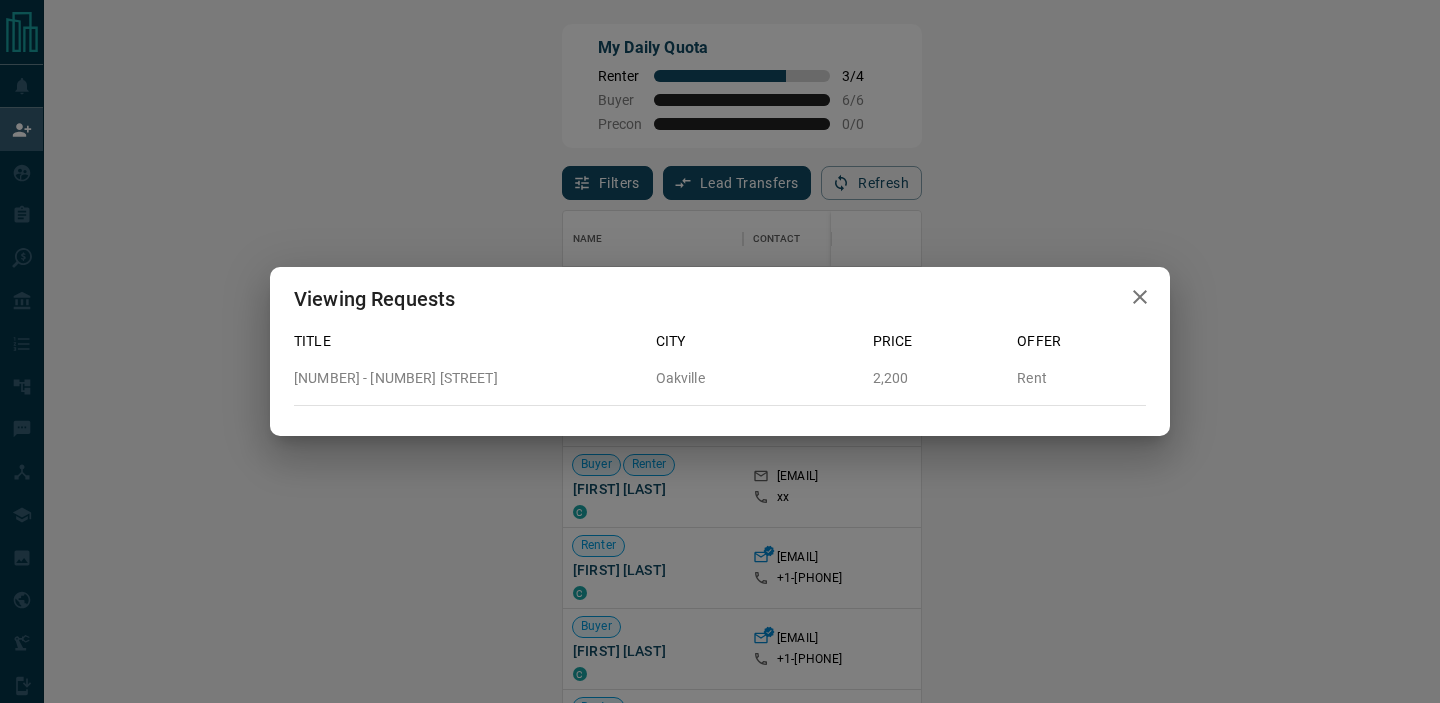 click 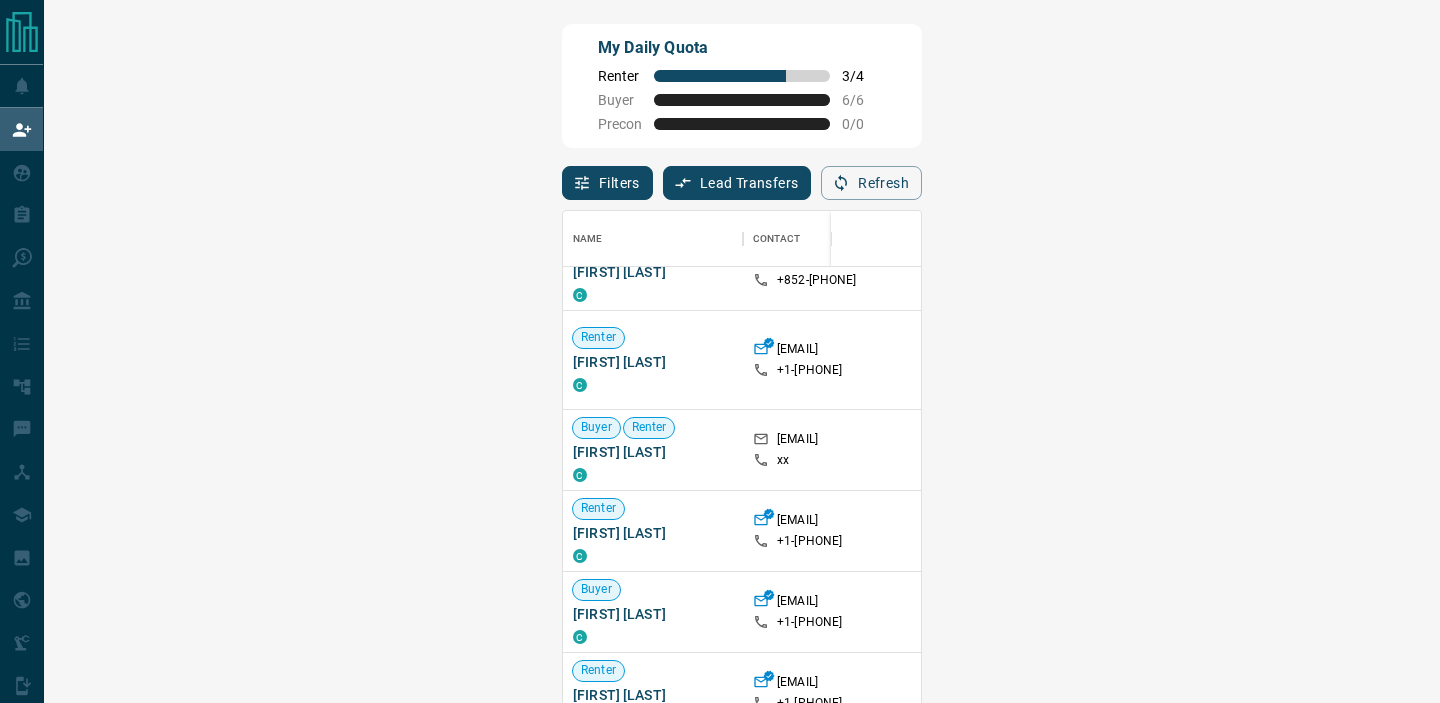scroll, scrollTop: 0, scrollLeft: 0, axis: both 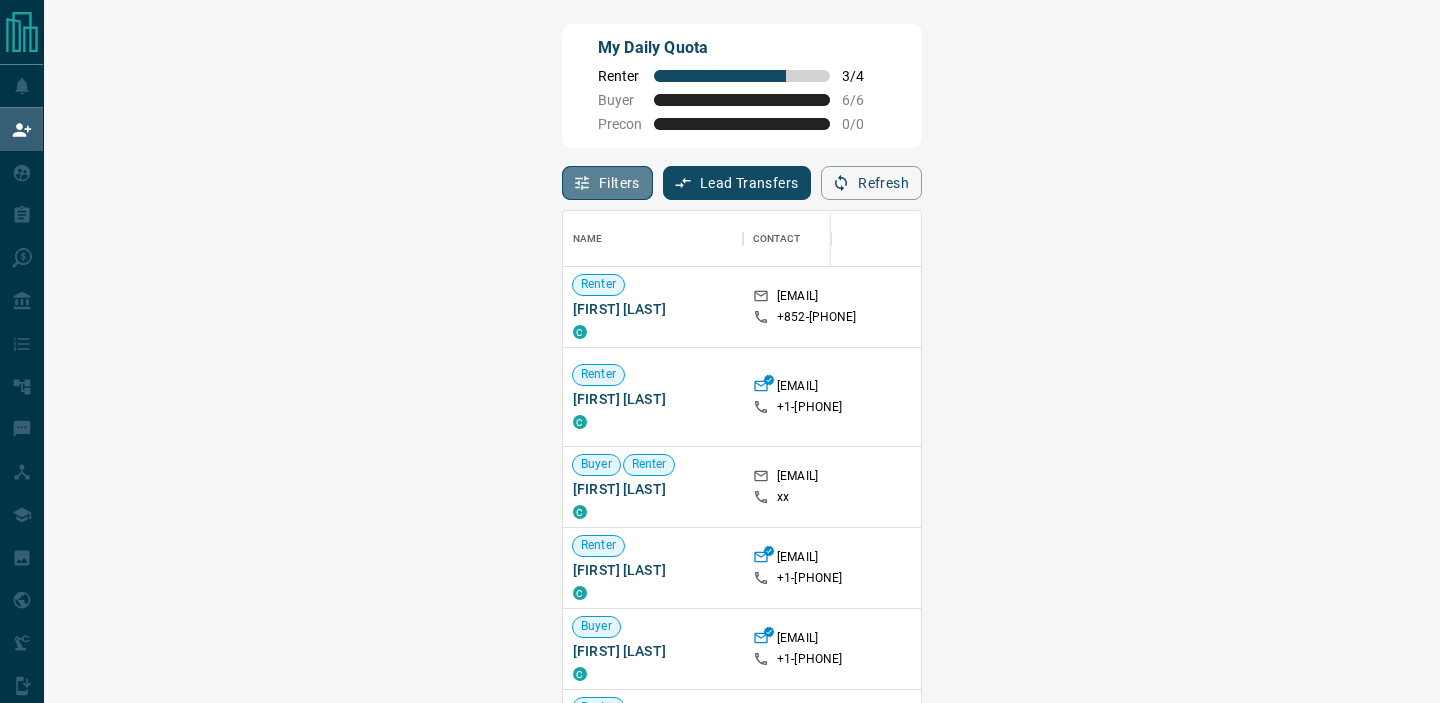 click on "Filters" at bounding box center [607, 183] 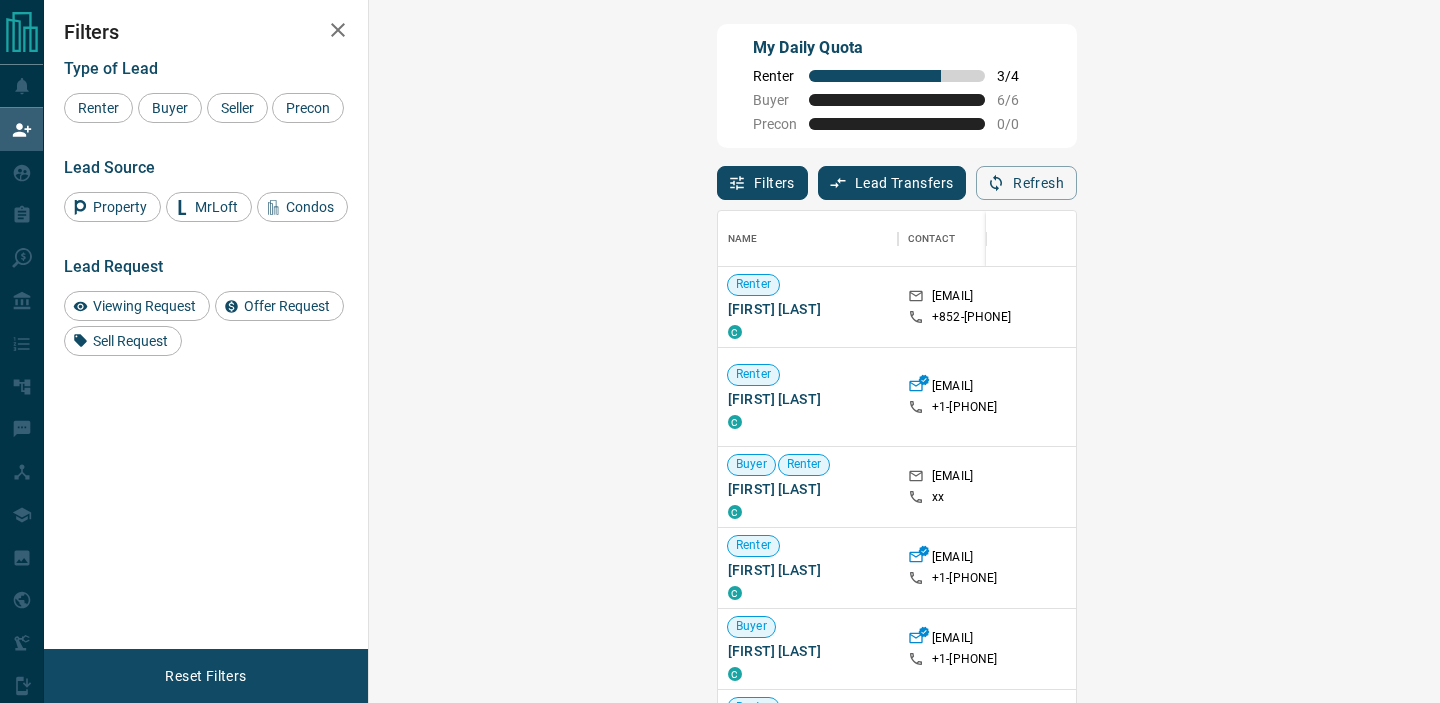 scroll, scrollTop: 530, scrollLeft: 1028, axis: both 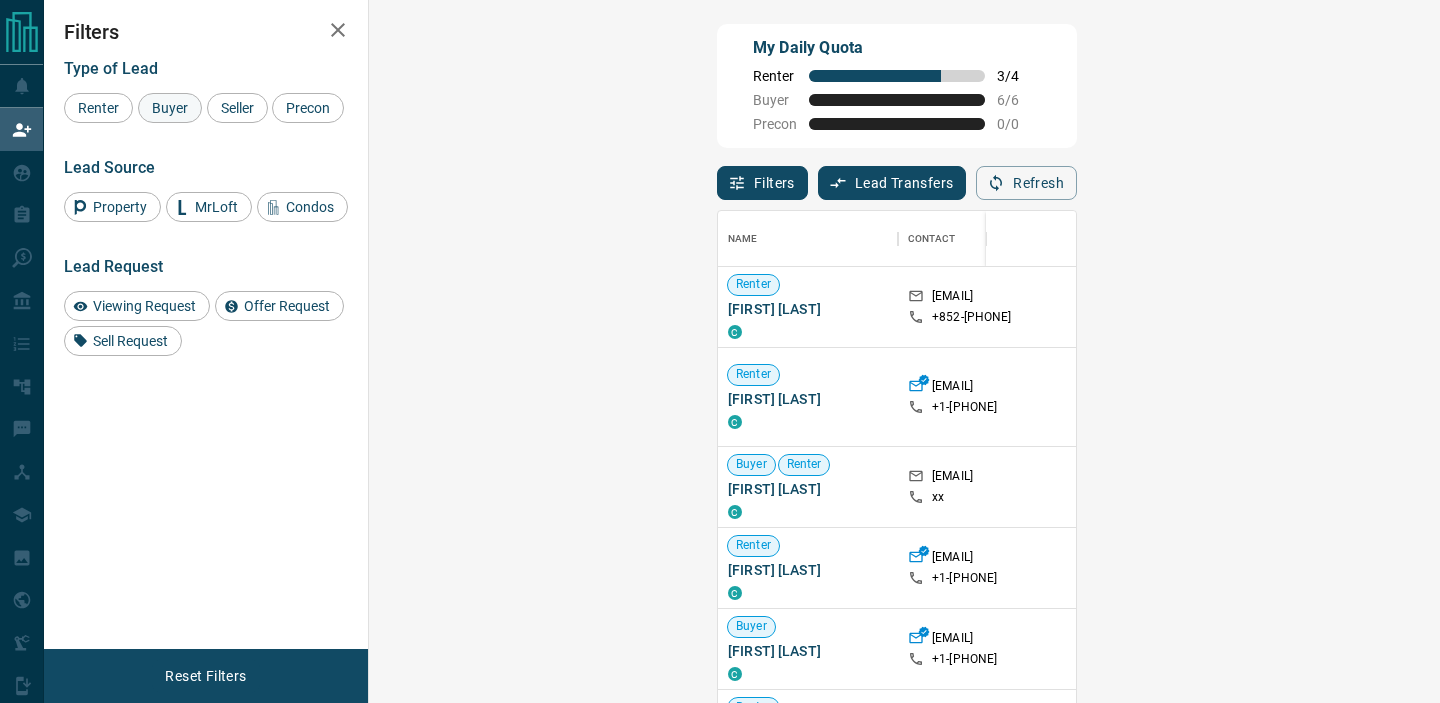 click on "Buyer" at bounding box center [170, 108] 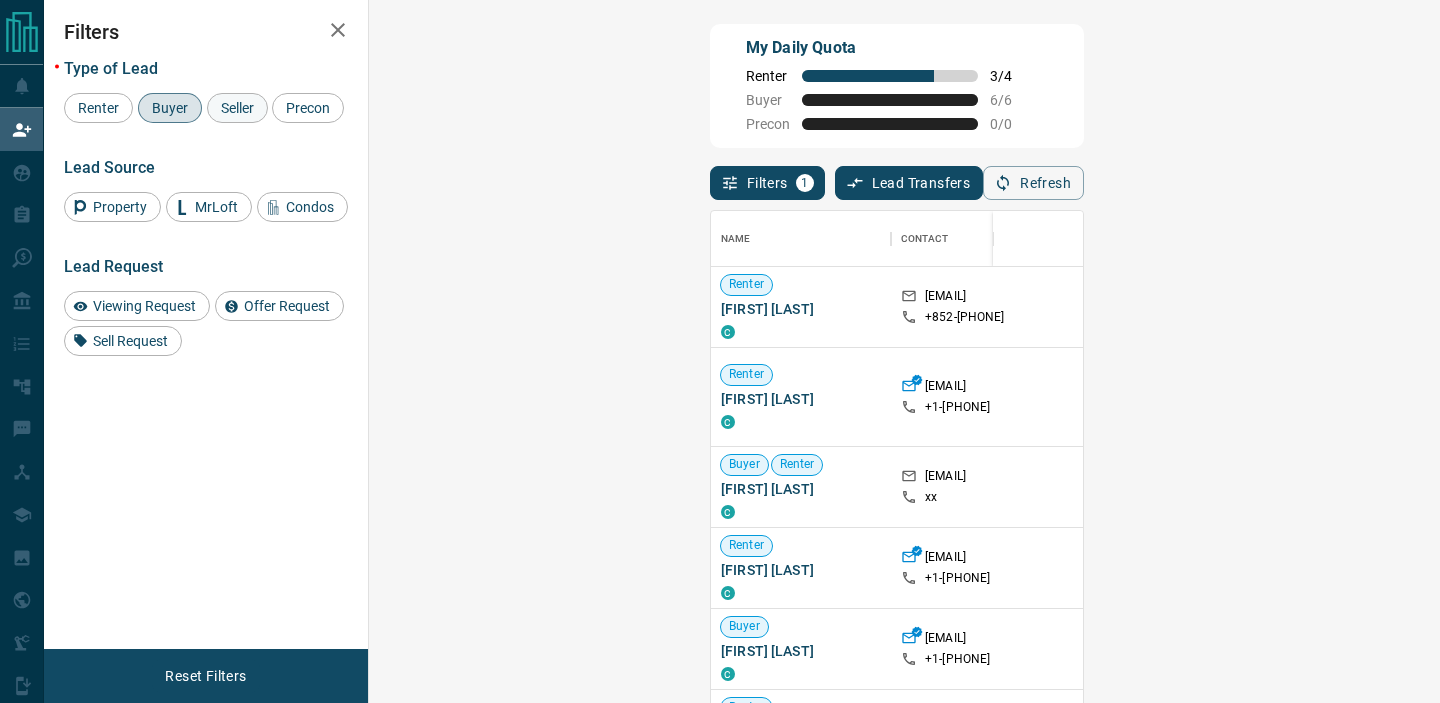 click on "Seller" at bounding box center [237, 108] 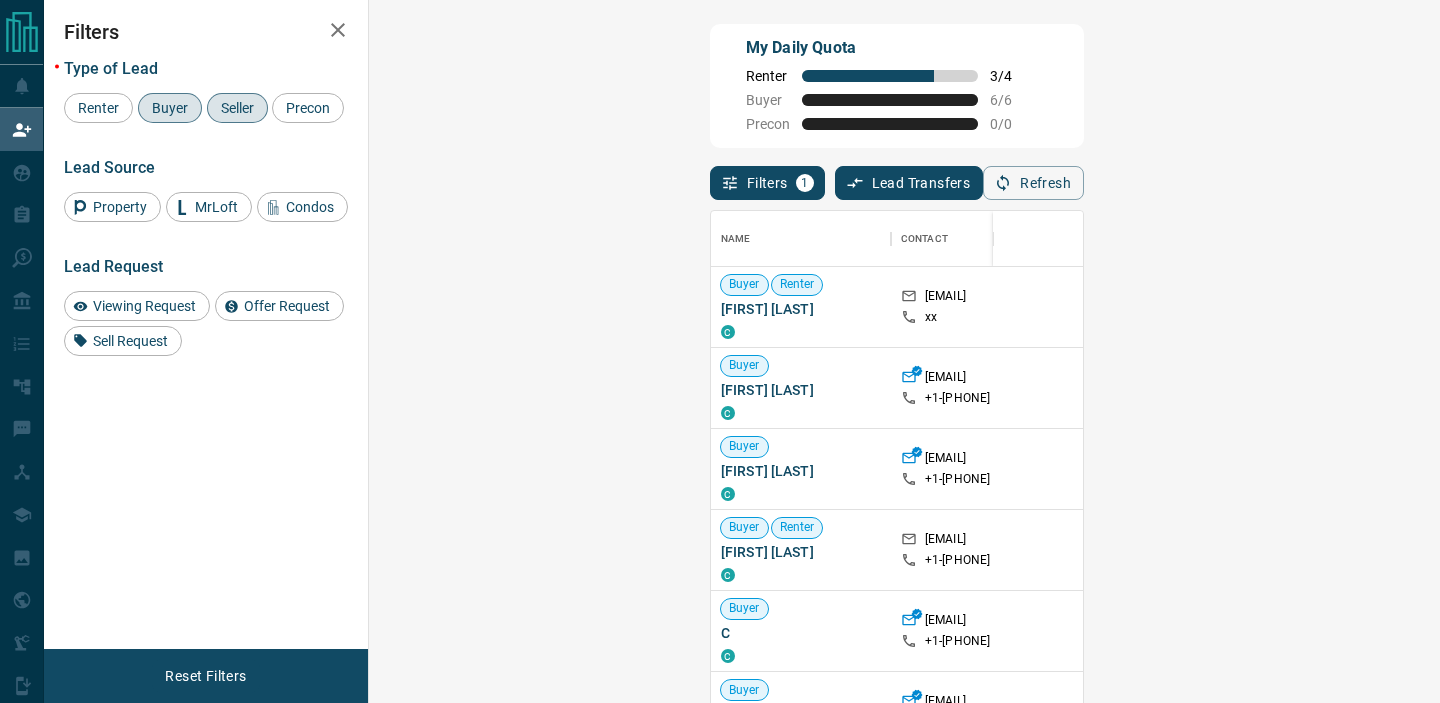 drag, startPoint x: 333, startPoint y: 34, endPoint x: 755, endPoint y: 143, distance: 435.84973 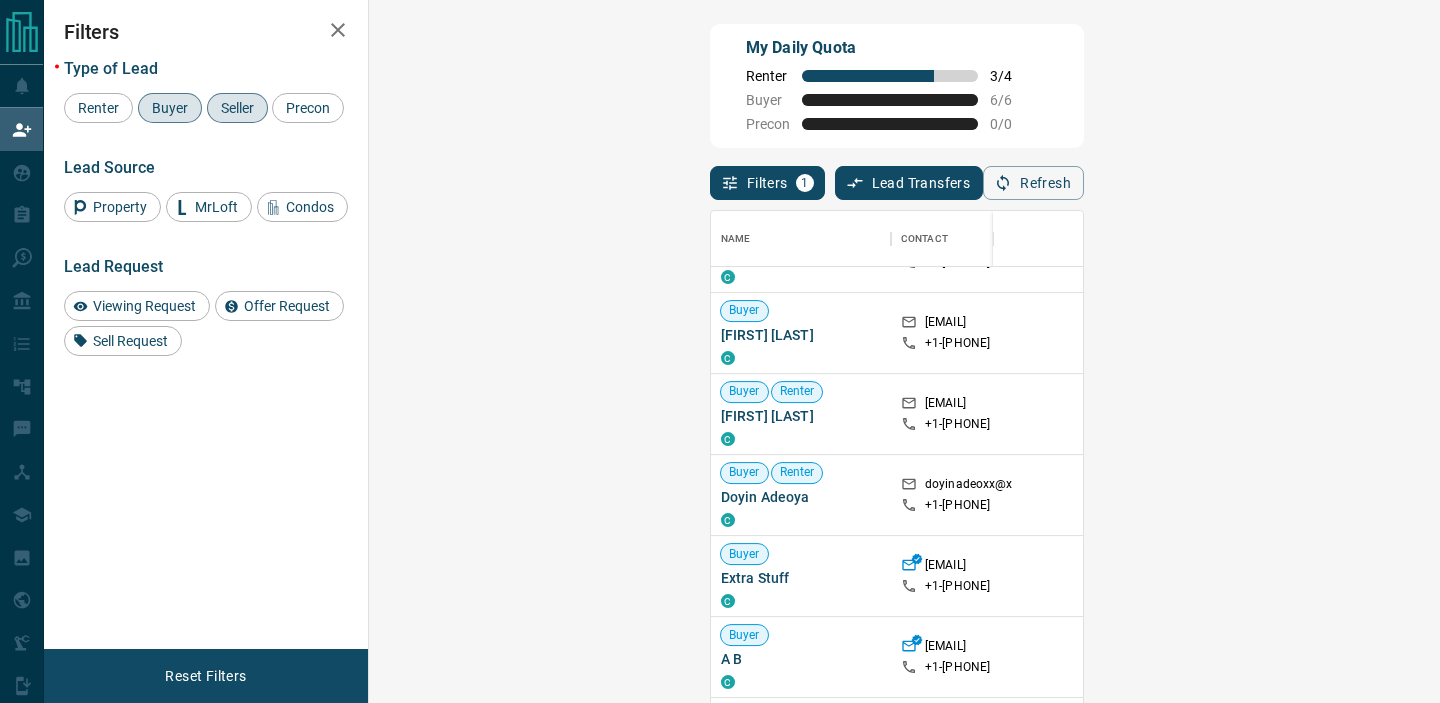 scroll, scrollTop: 668, scrollLeft: 0, axis: vertical 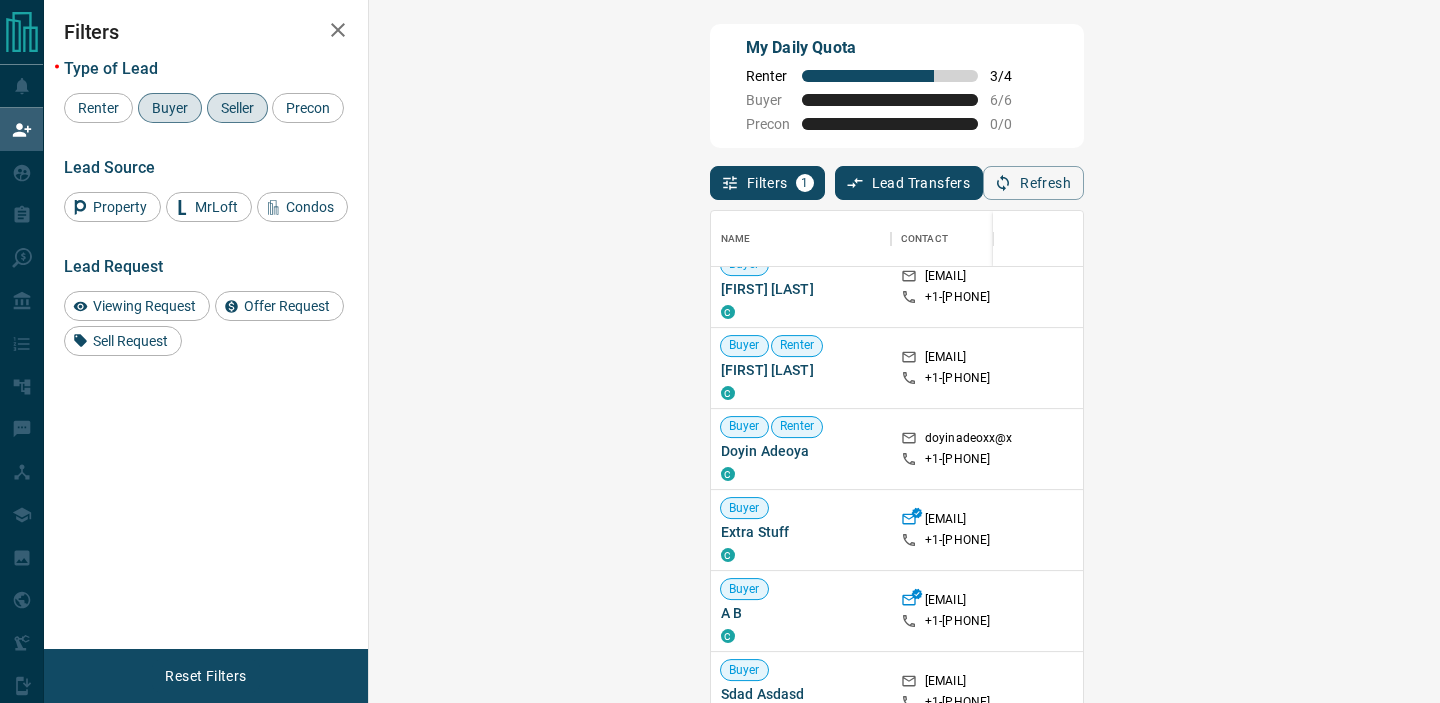 click on "Viewing Request   ( 2 )" at bounding box center [1538, 368] 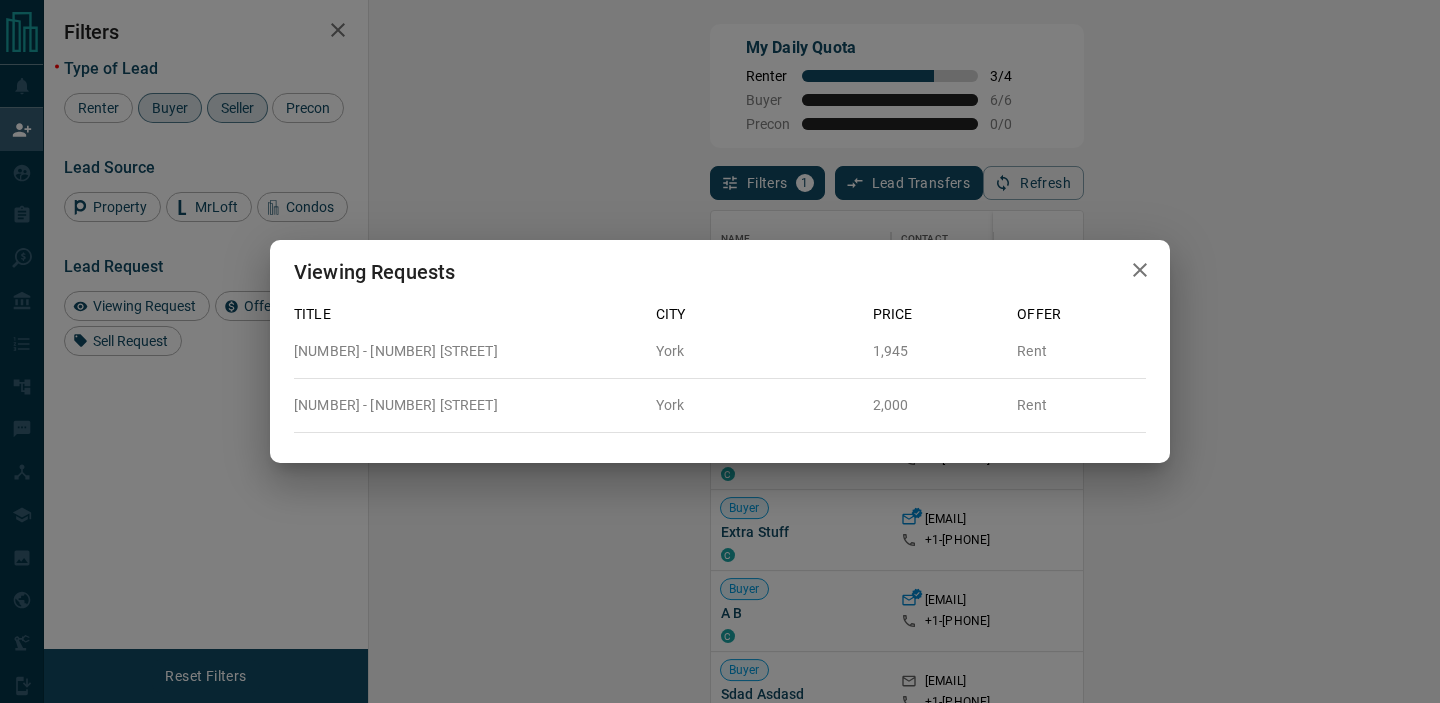 click at bounding box center [1140, 270] 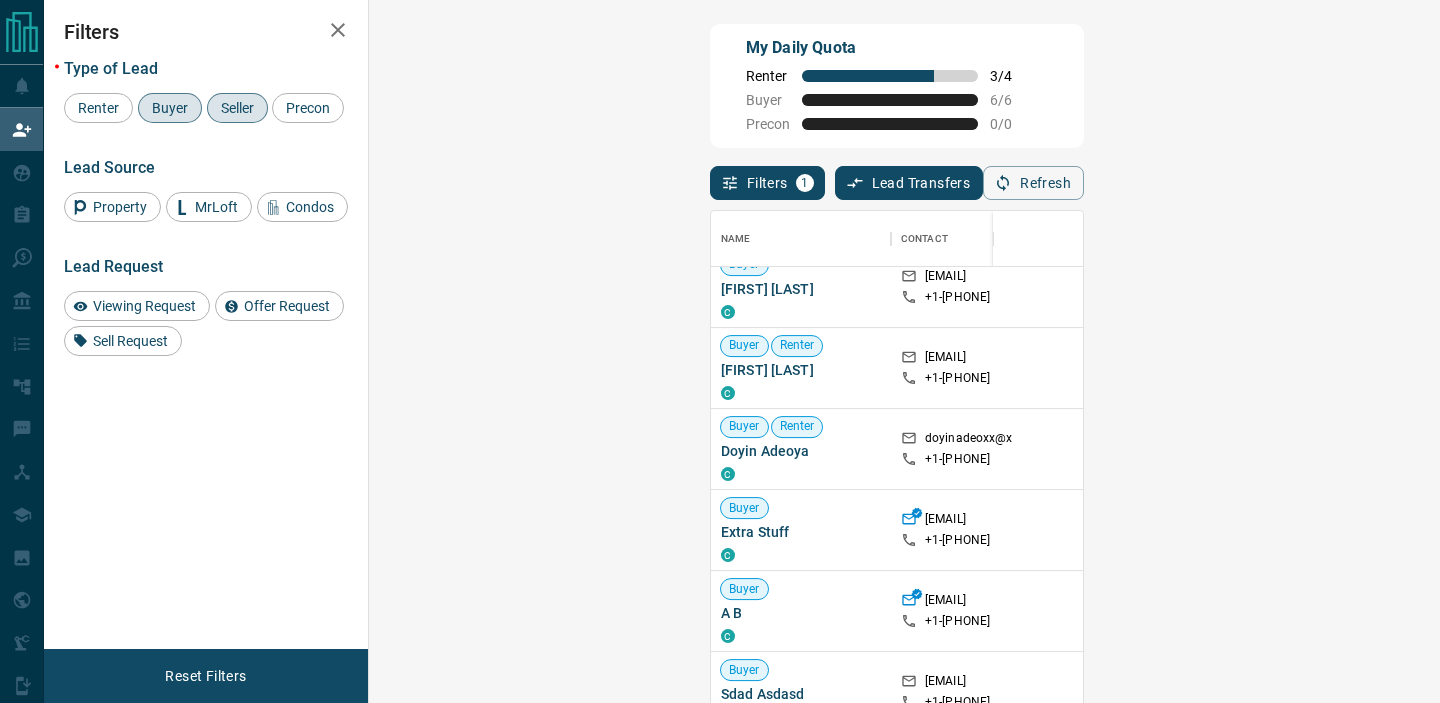 click on "Viewing Request   ( 1 )" at bounding box center [1530, 449] 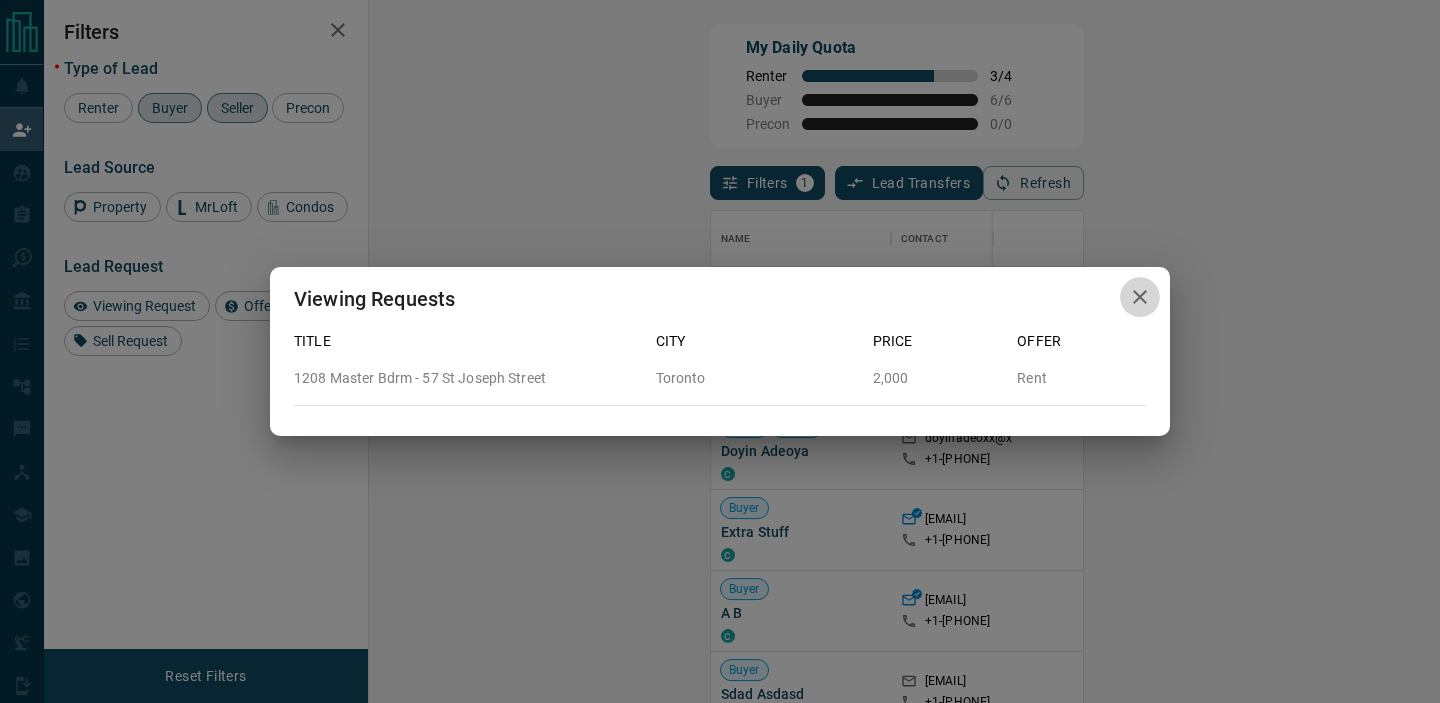 click 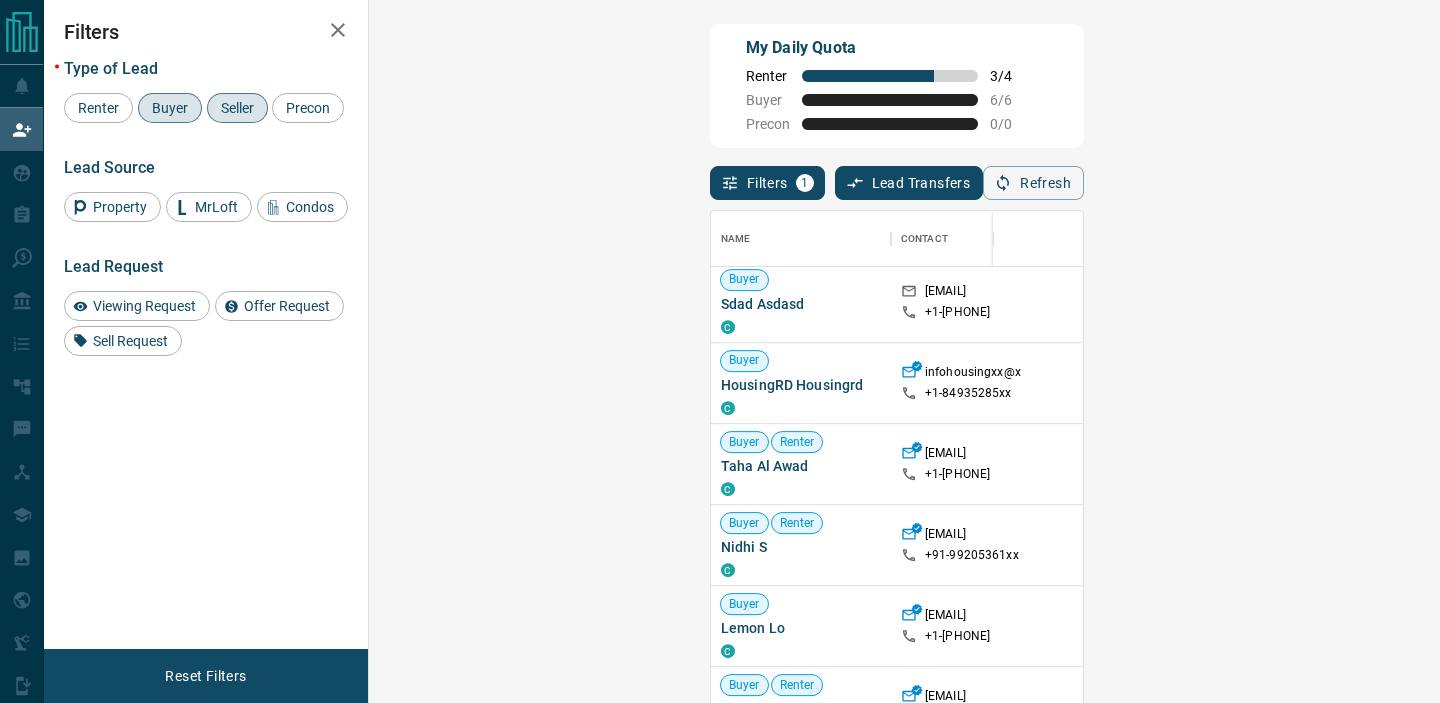 scroll, scrollTop: 1069, scrollLeft: 0, axis: vertical 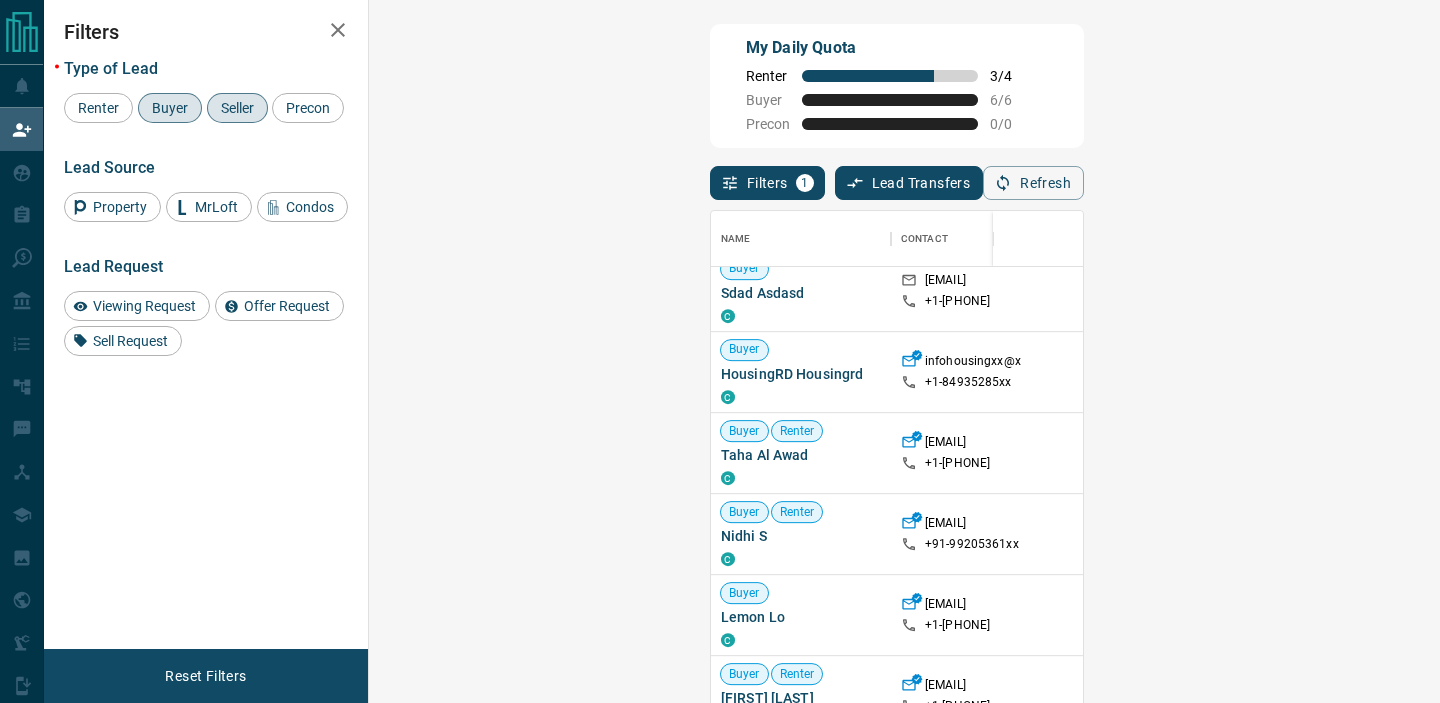 click on "Claim" at bounding box center [1694, 453] 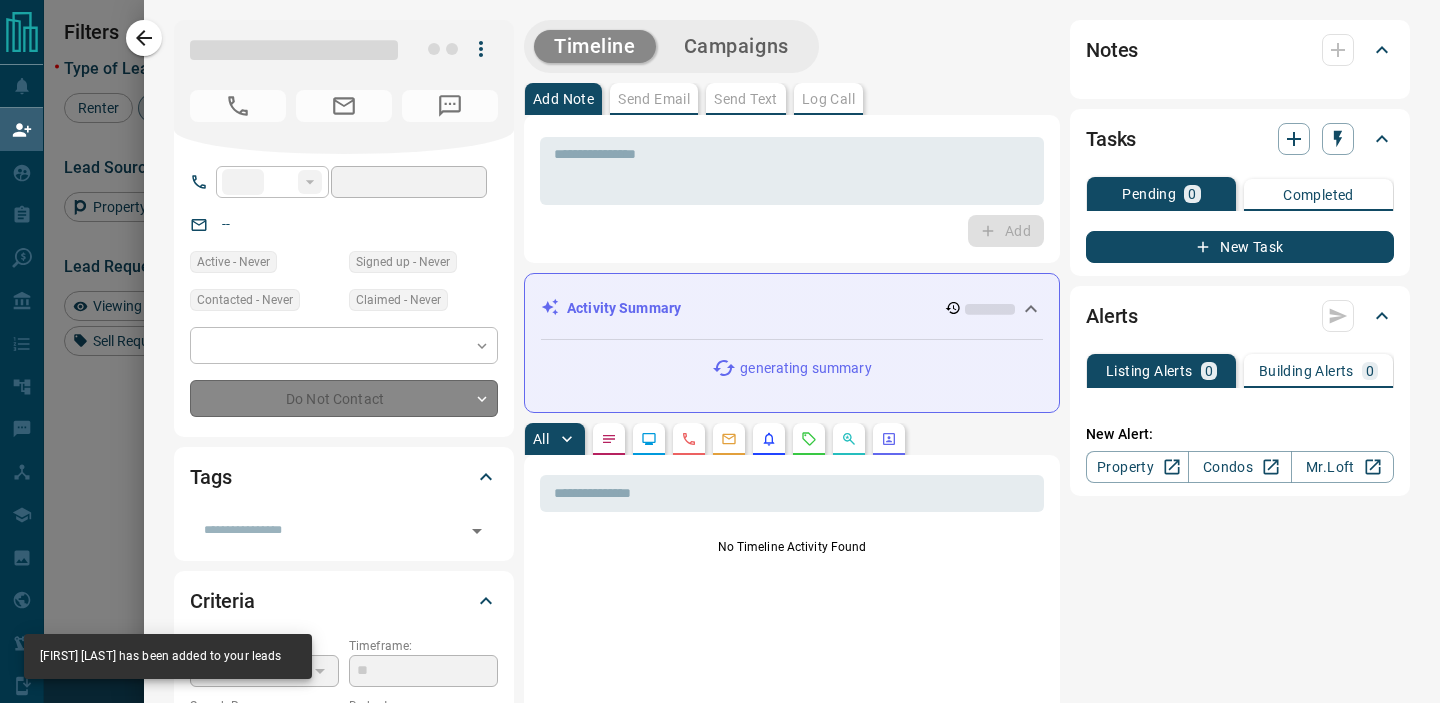 type on "**" 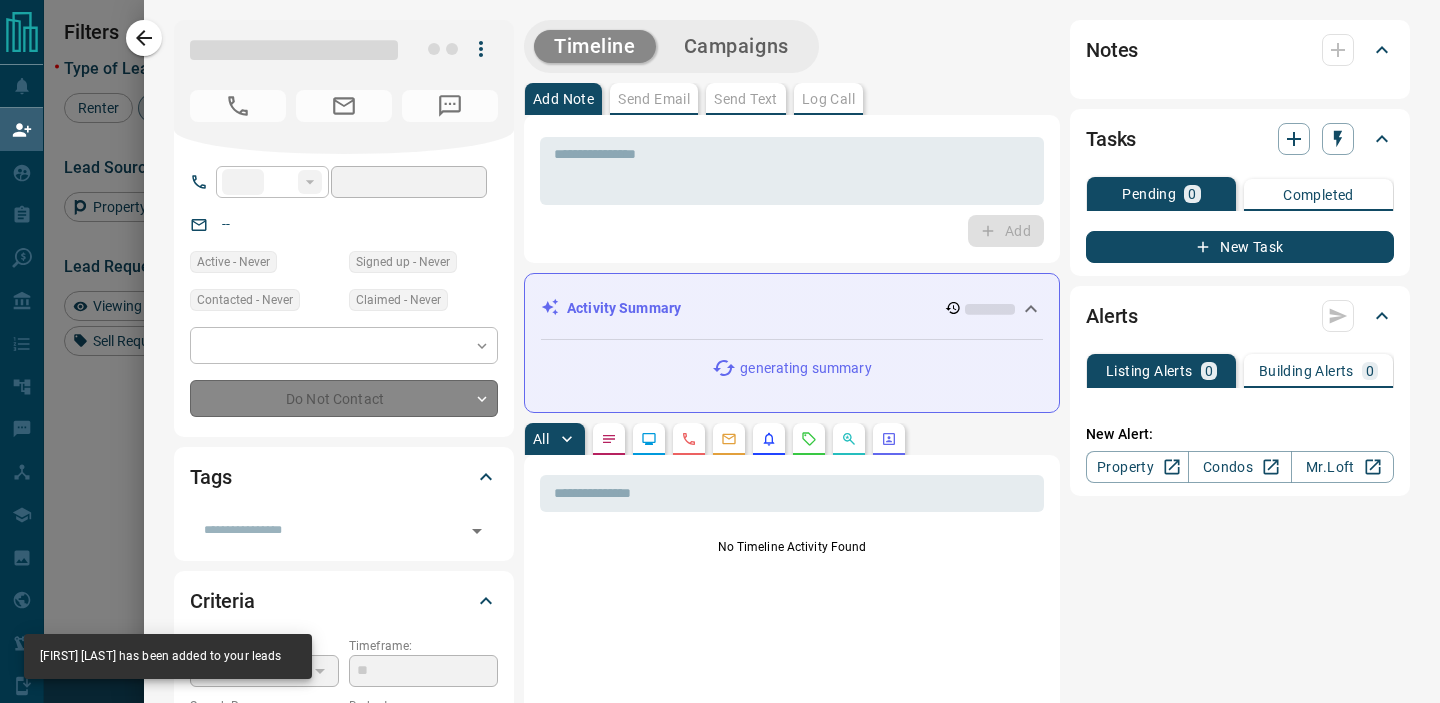 type on "**********" 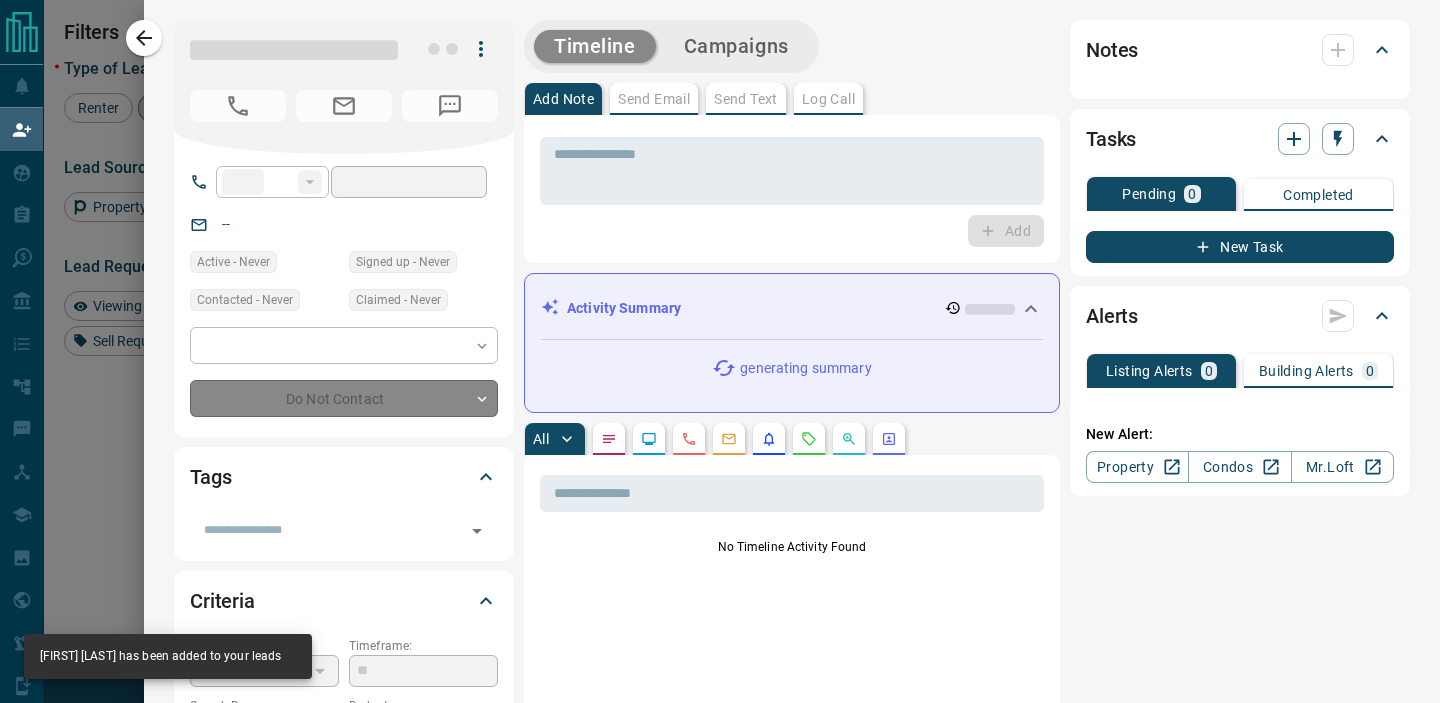 type on "**" 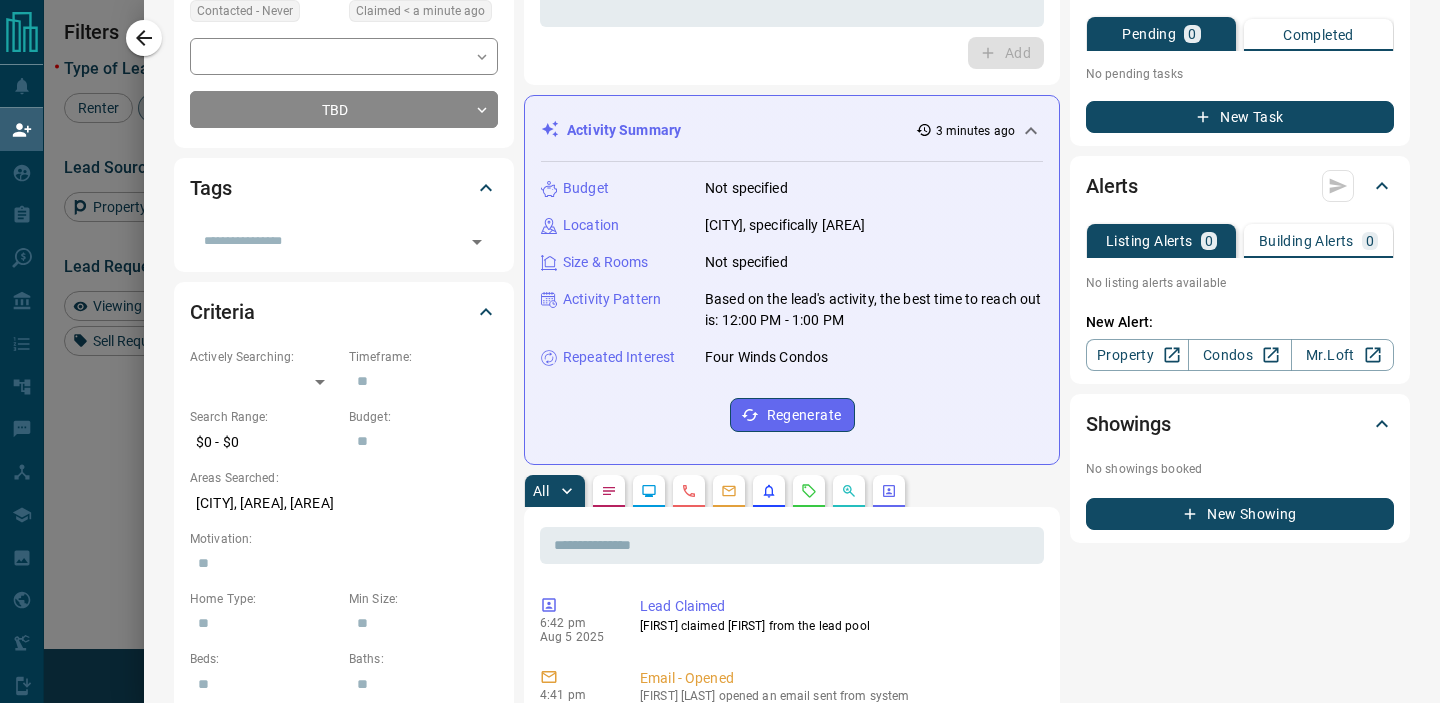 scroll, scrollTop: 0, scrollLeft: 0, axis: both 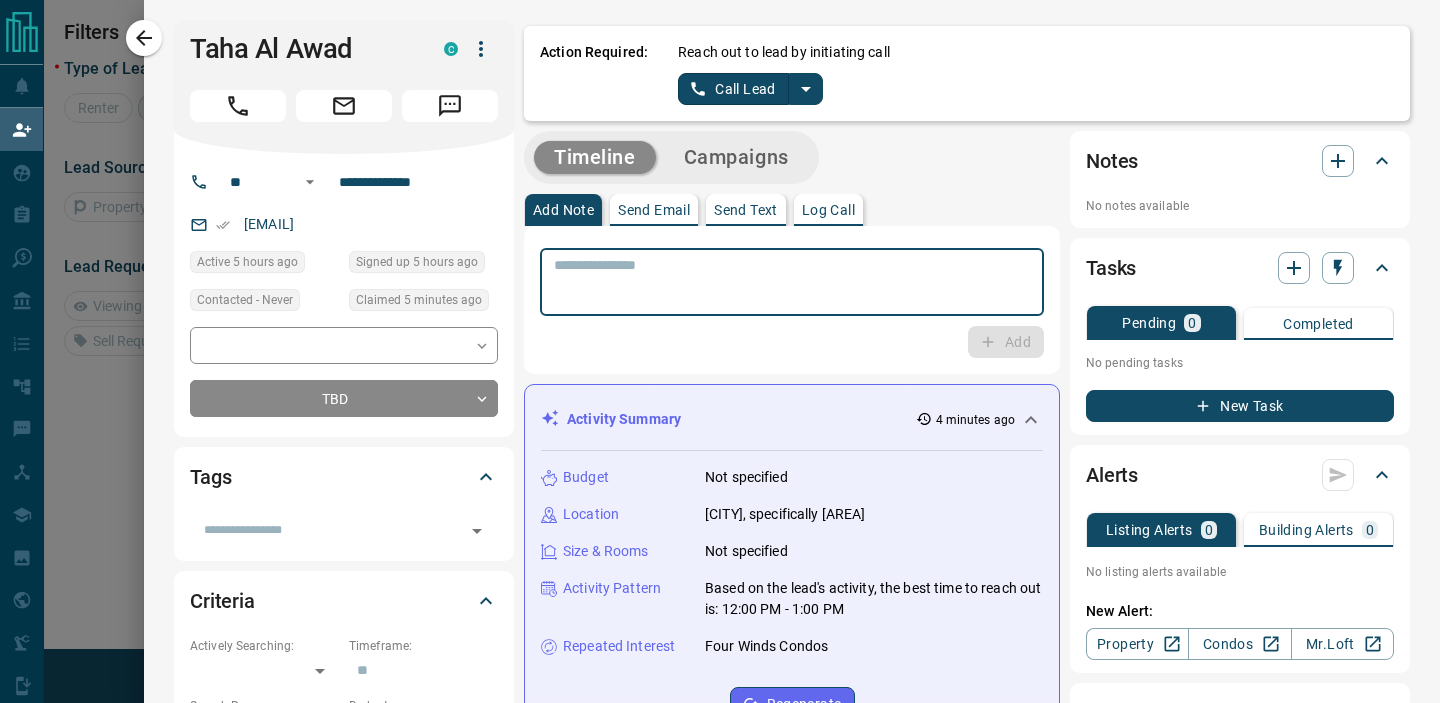 click at bounding box center (792, 282) 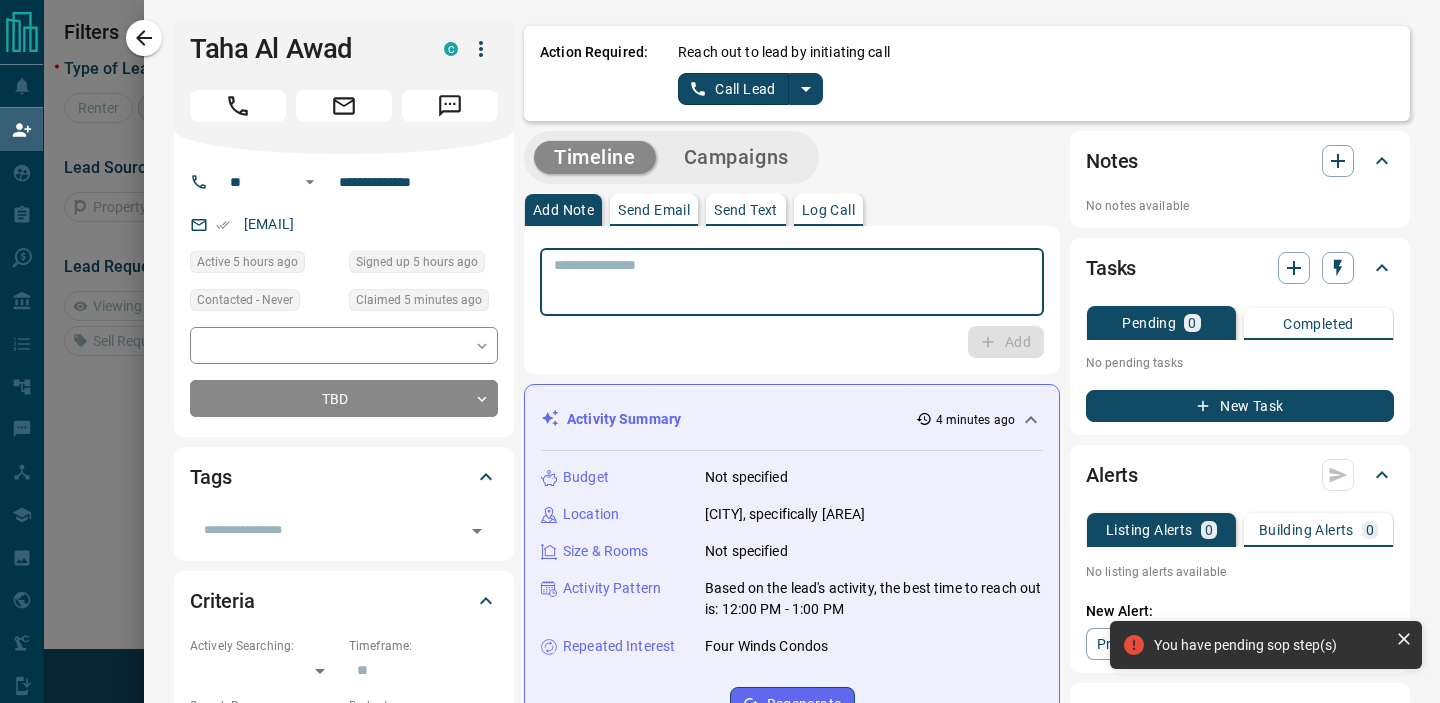 paste on "**********" 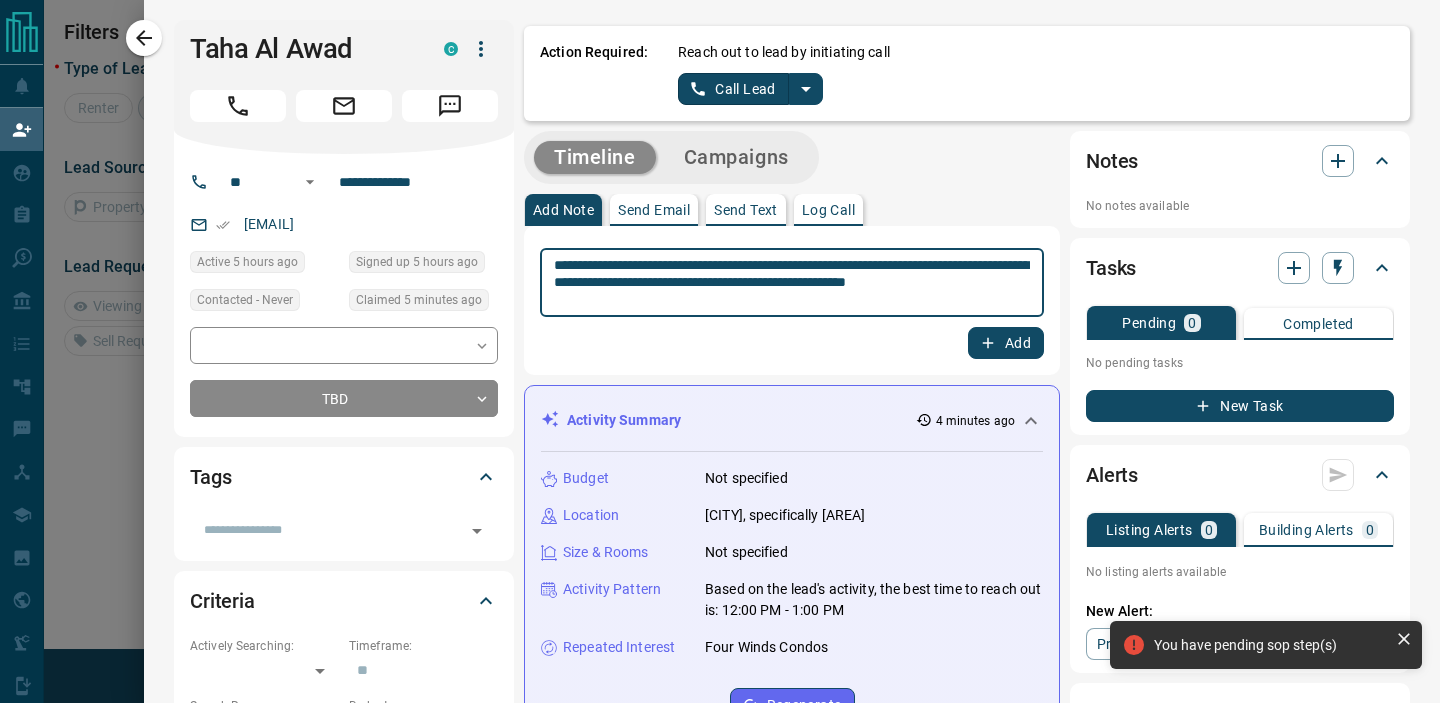 type on "**********" 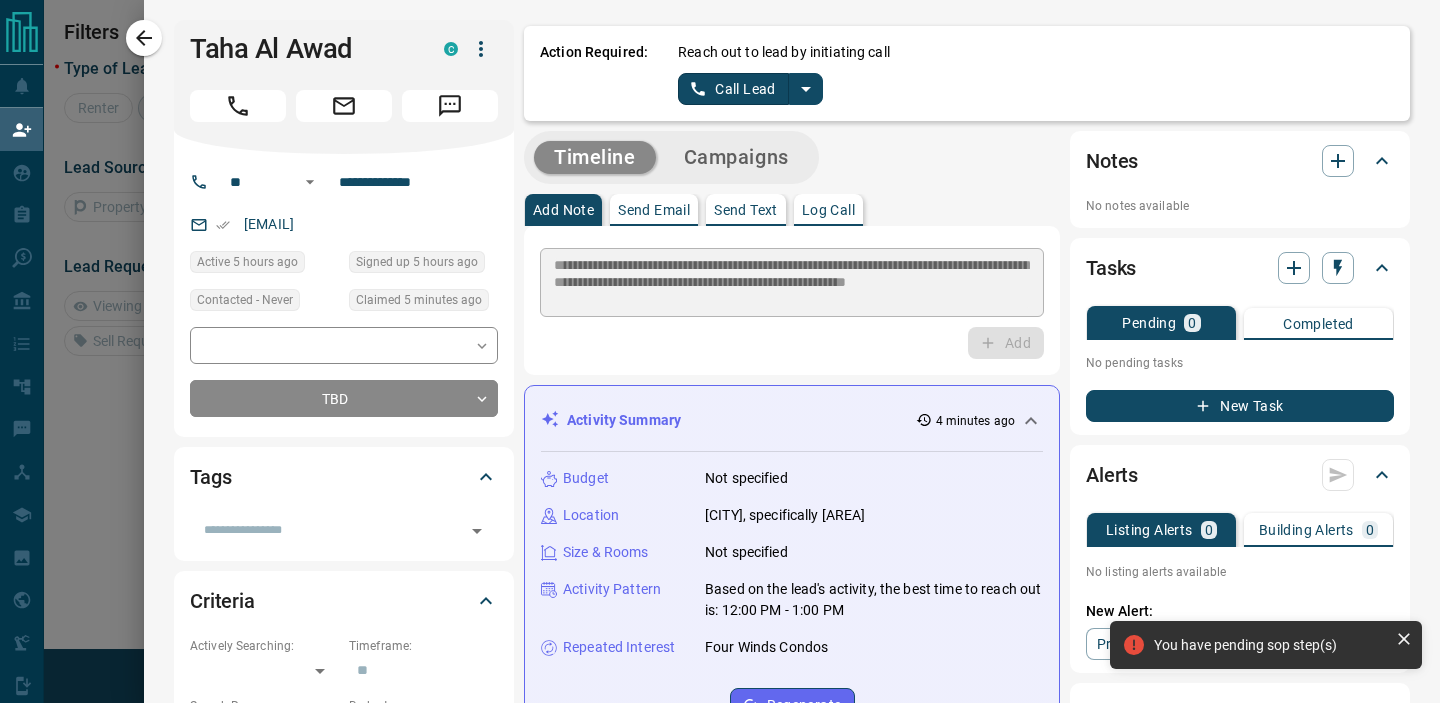 type 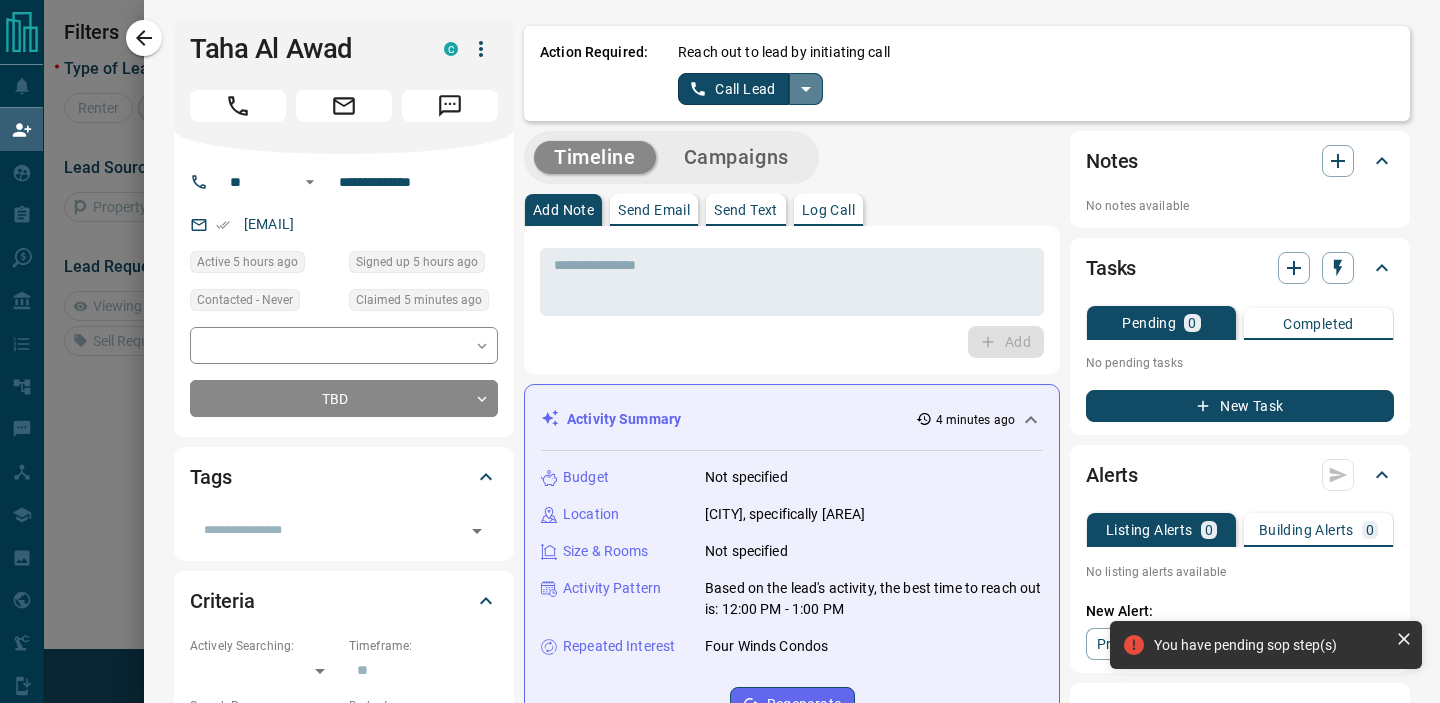 click 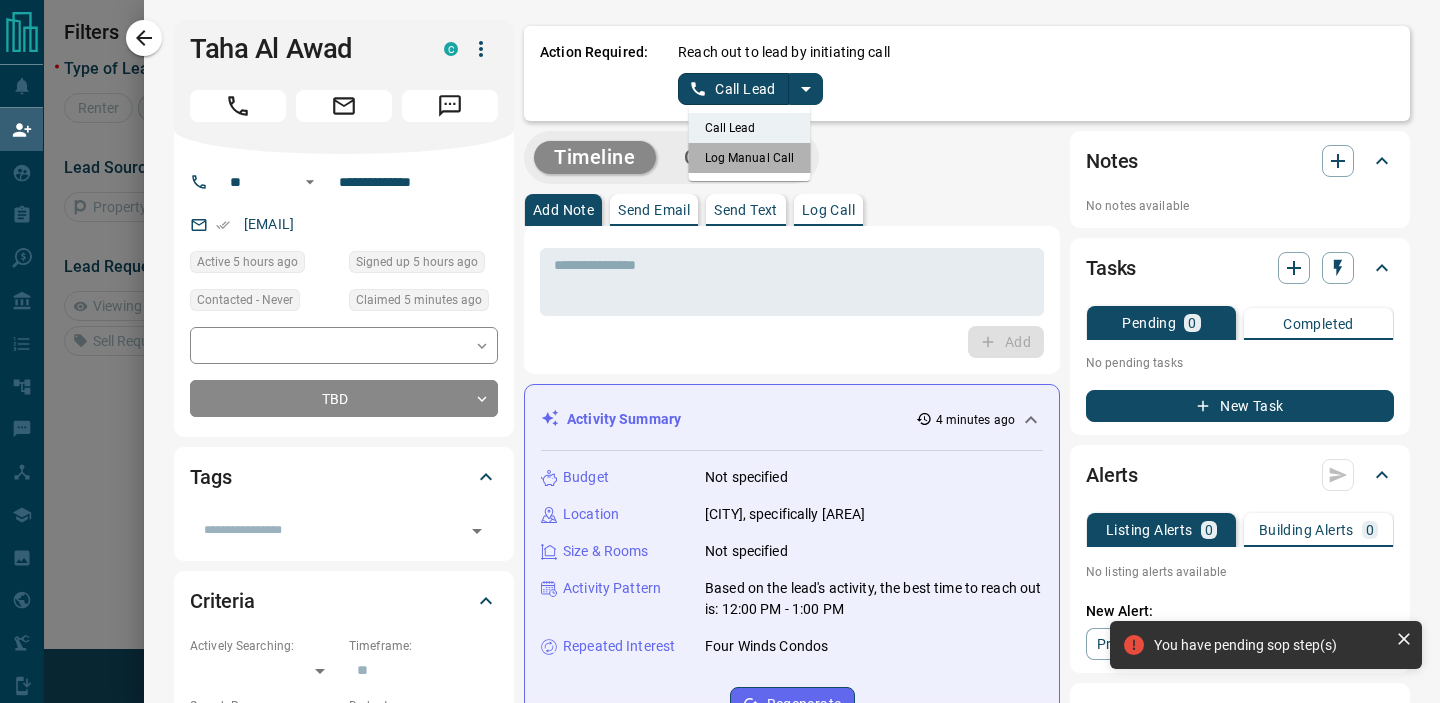 click on "Log Manual Call" at bounding box center (750, 158) 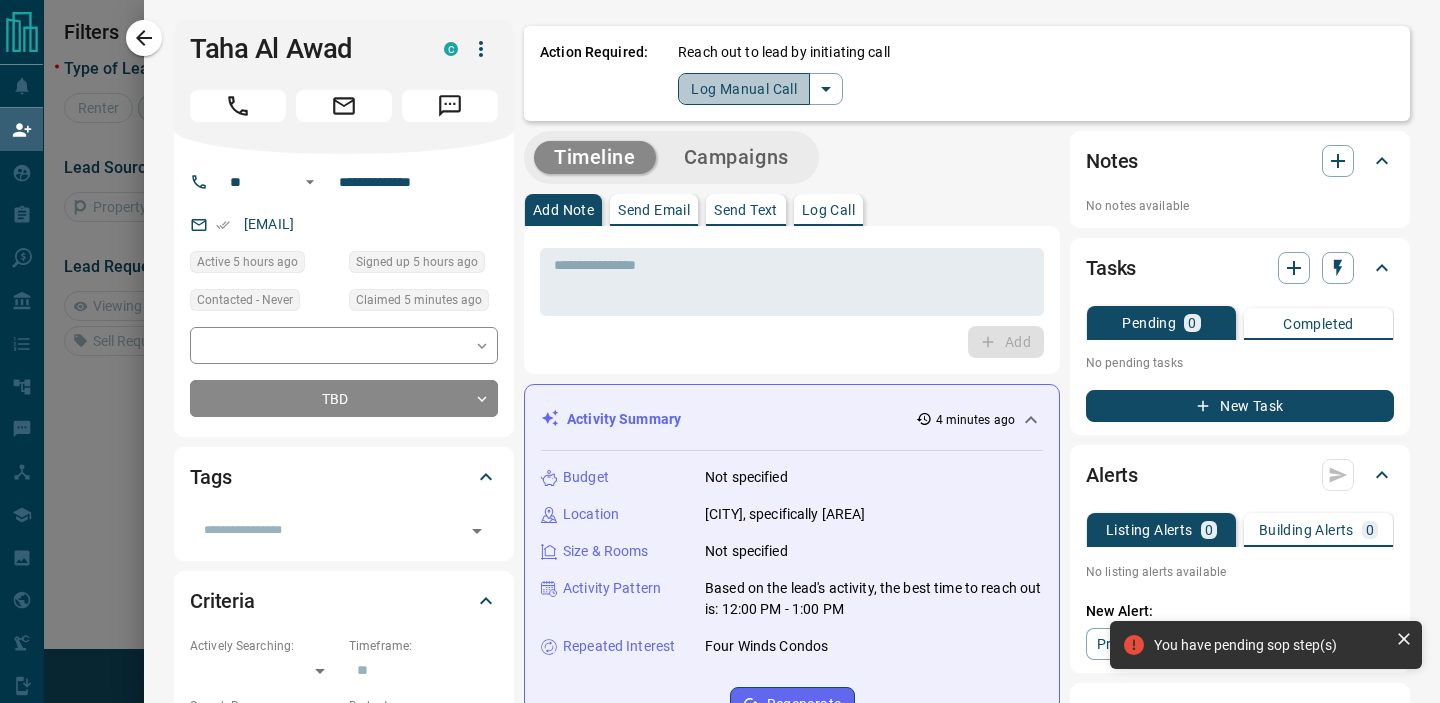 click on "Log Manual Call" at bounding box center [744, 89] 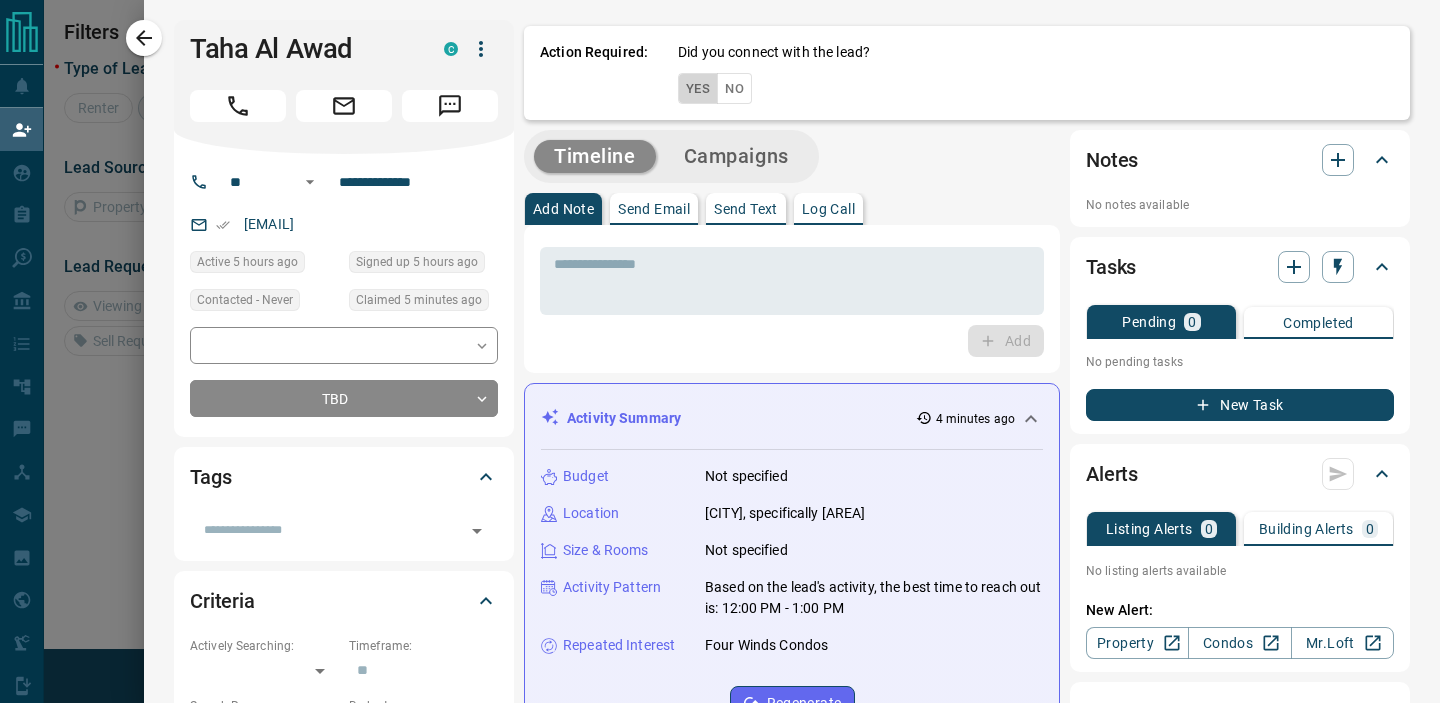 click on "Yes" at bounding box center (698, 88) 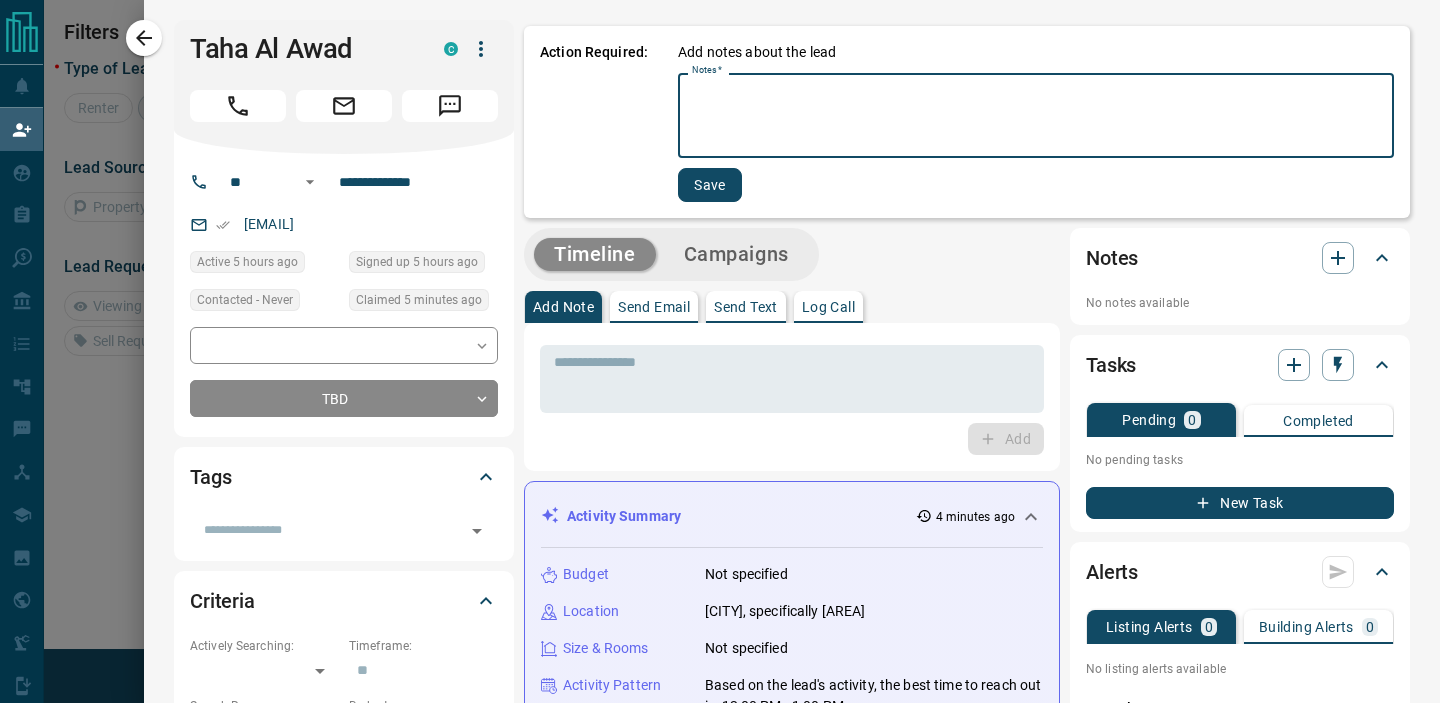 click on "Notes   *" at bounding box center (1036, 116) 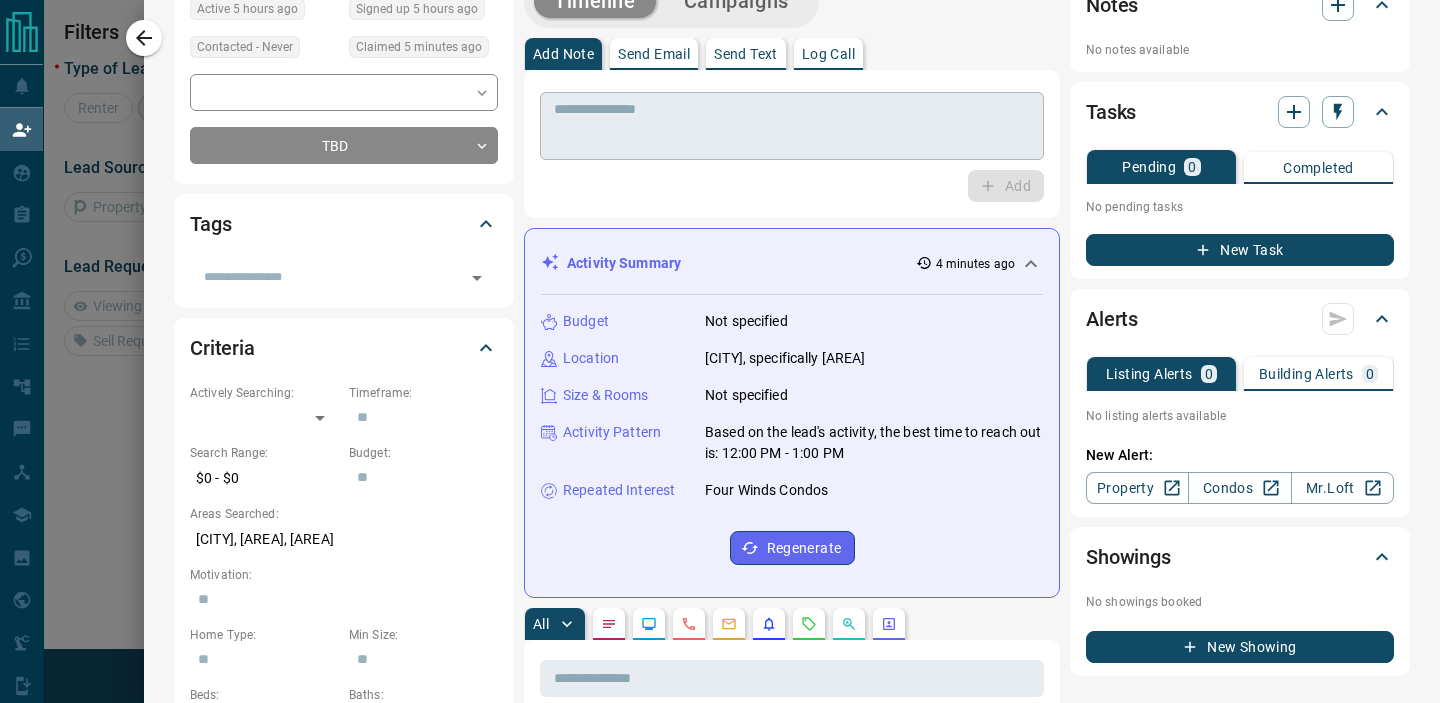 scroll, scrollTop: 0, scrollLeft: 0, axis: both 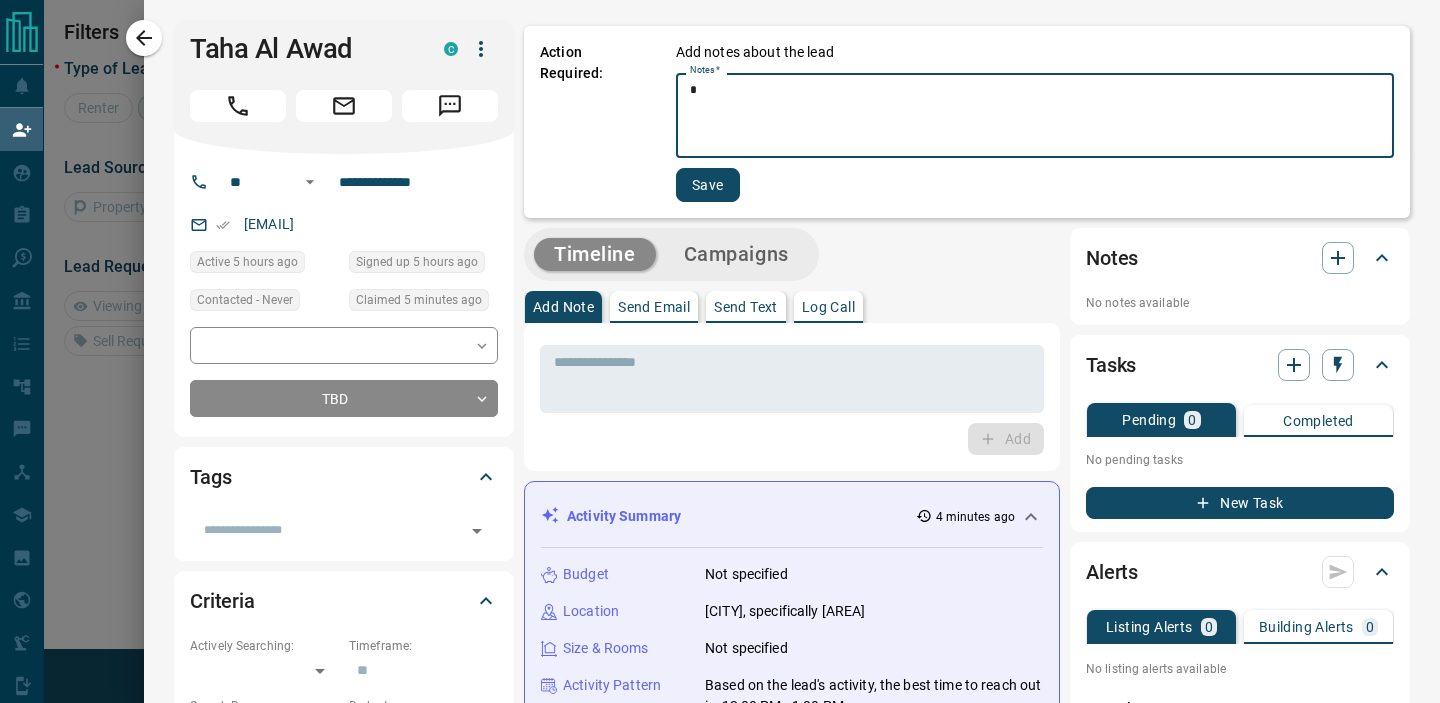 type on "*" 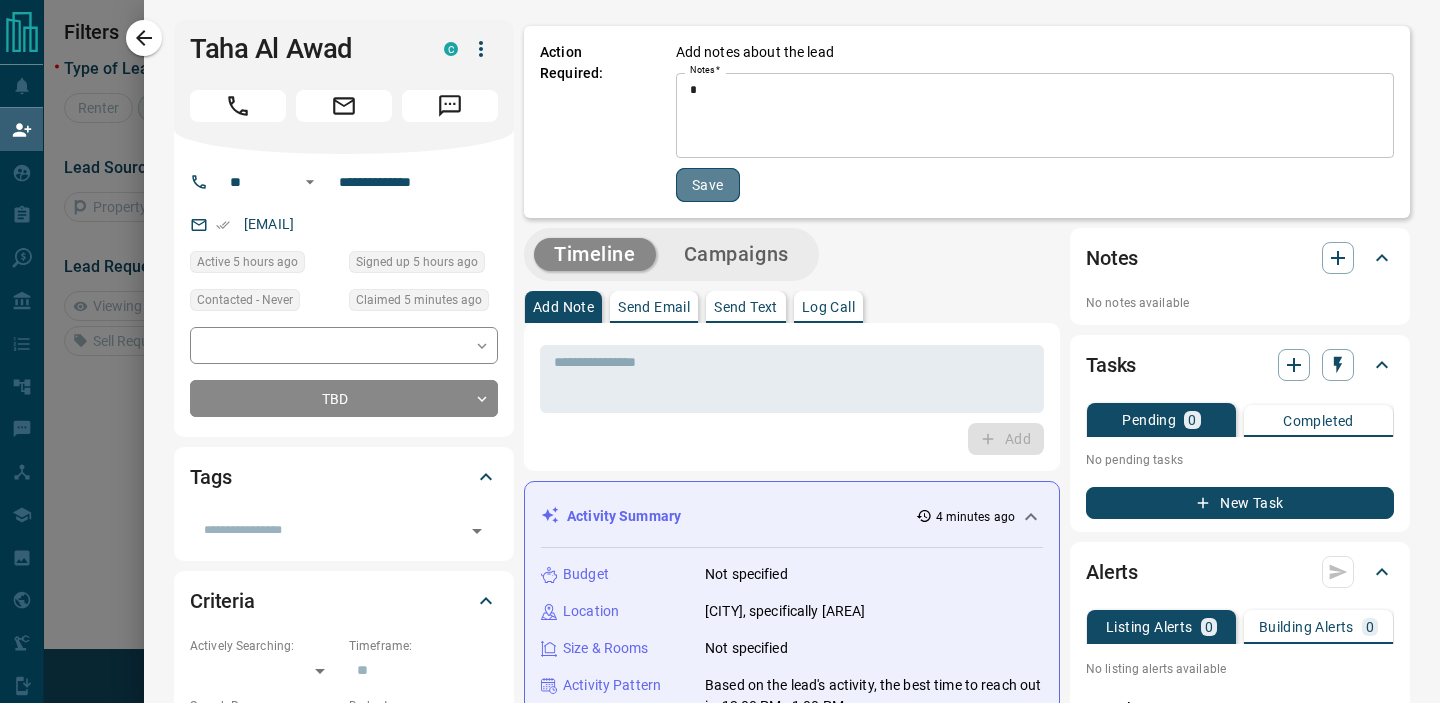 click on "Save" at bounding box center [708, 185] 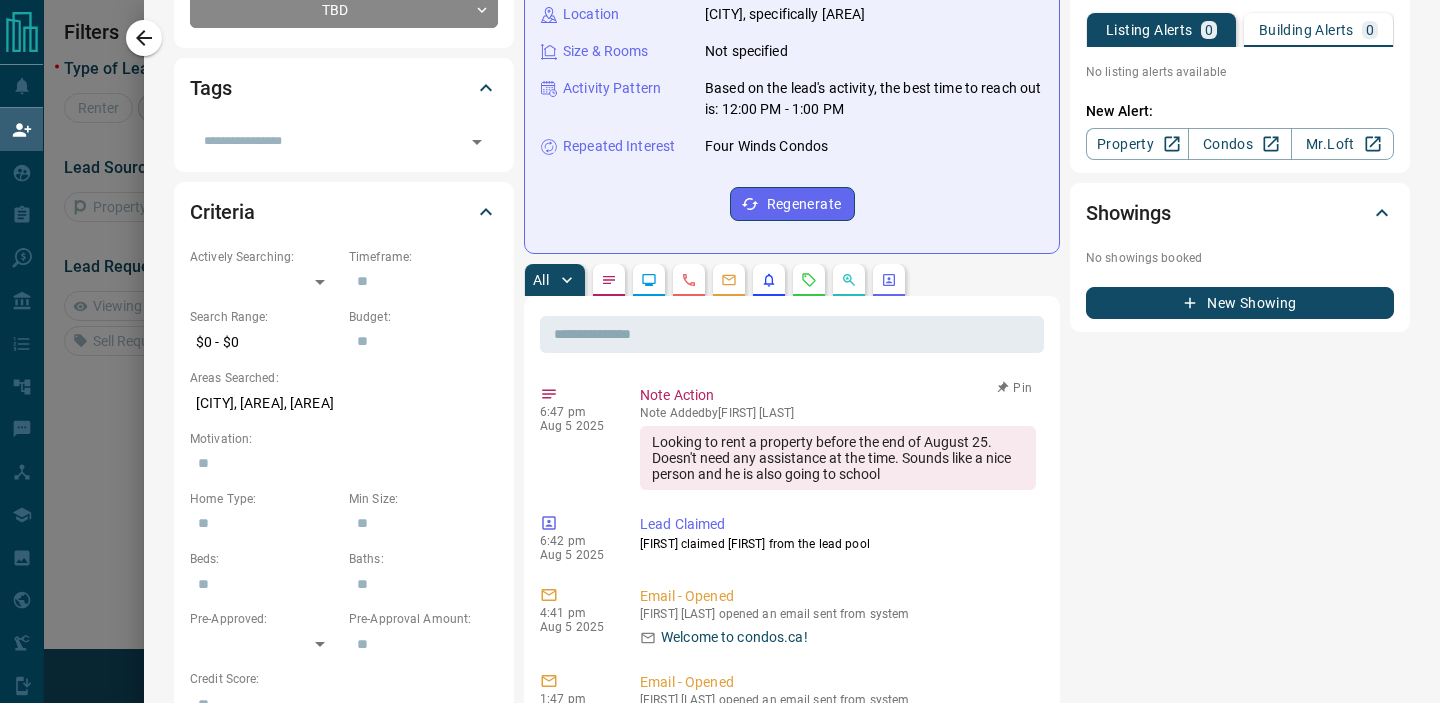 scroll, scrollTop: 7, scrollLeft: 0, axis: vertical 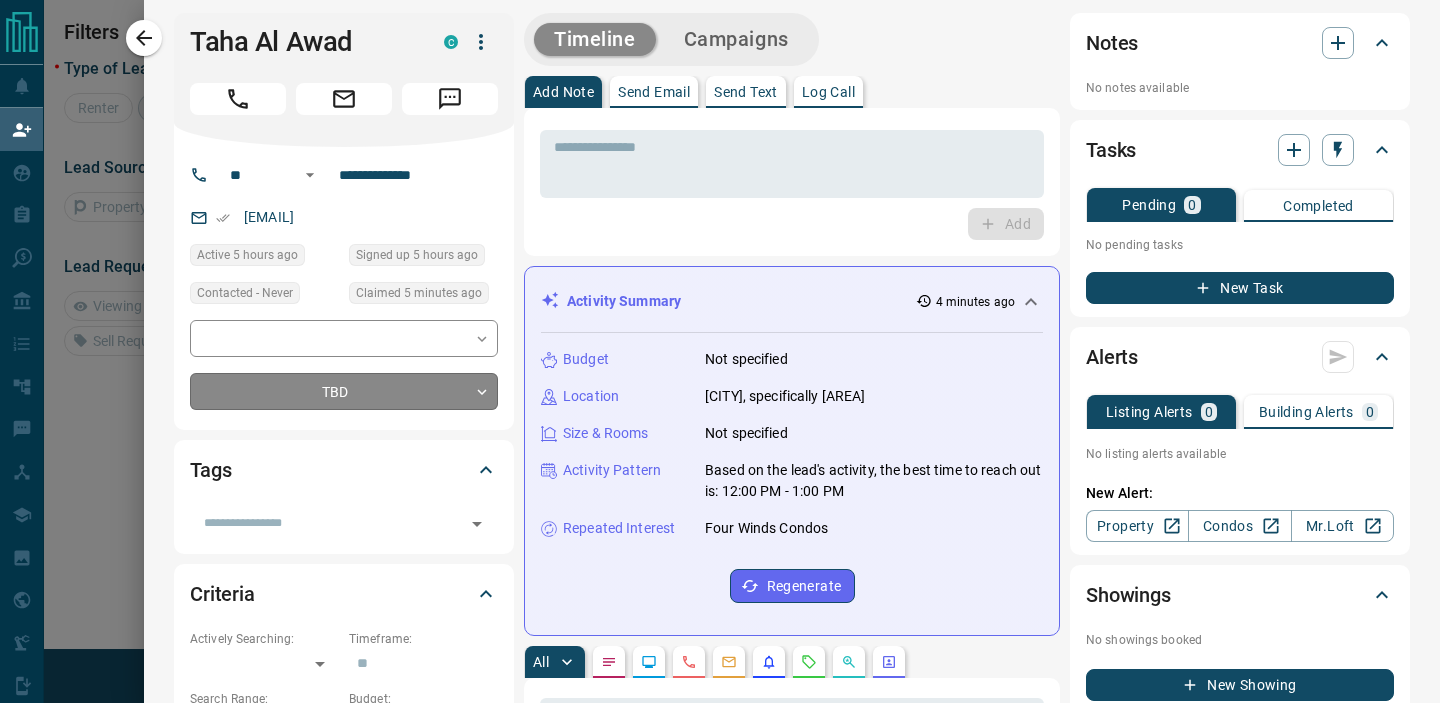 click on "**********" at bounding box center [720, 301] 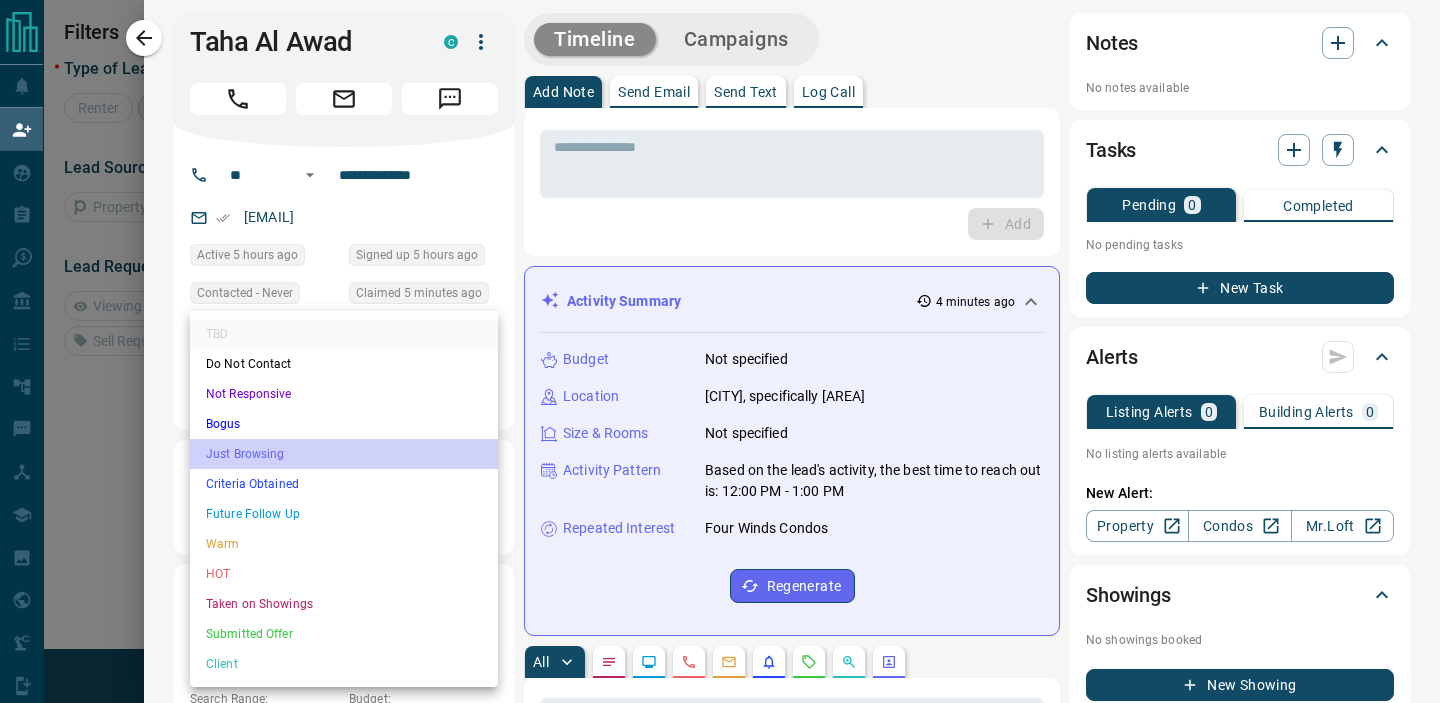 click on "Just Browsing" at bounding box center (344, 454) 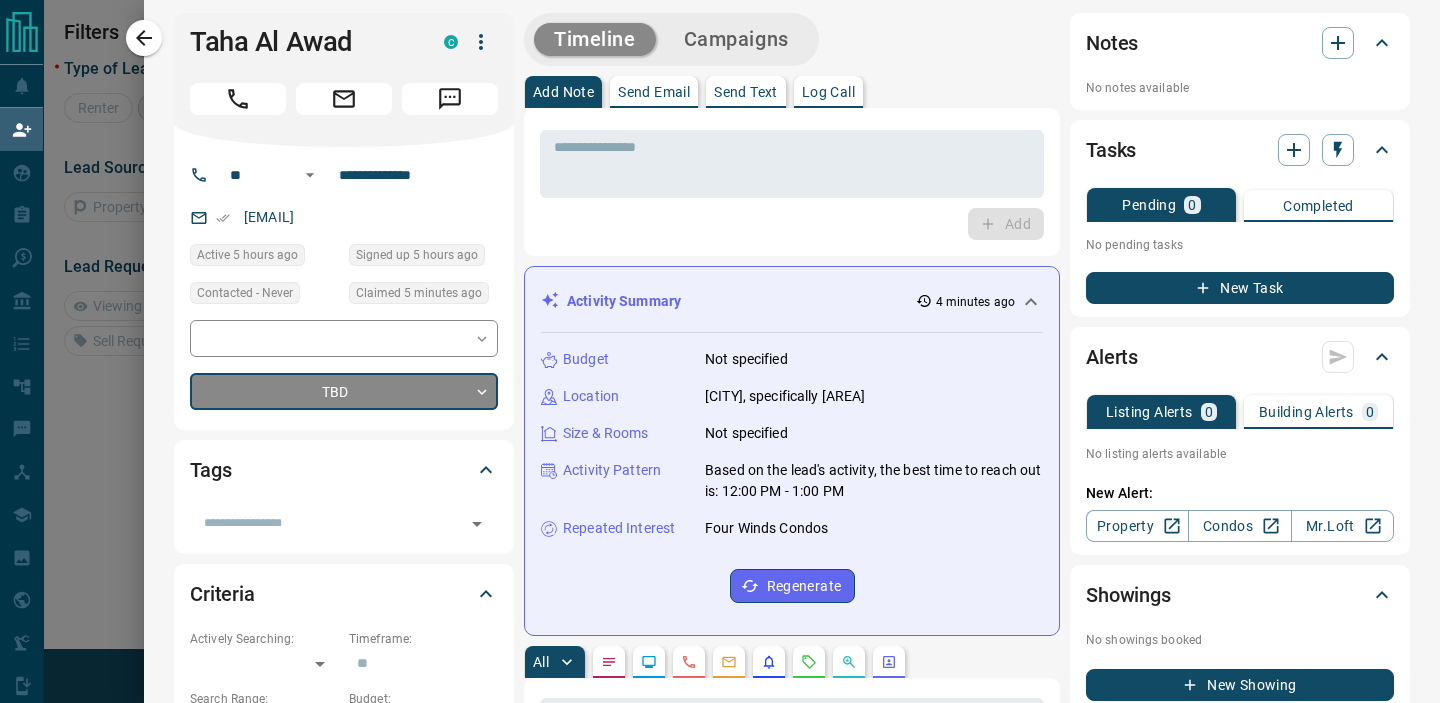 type on "*" 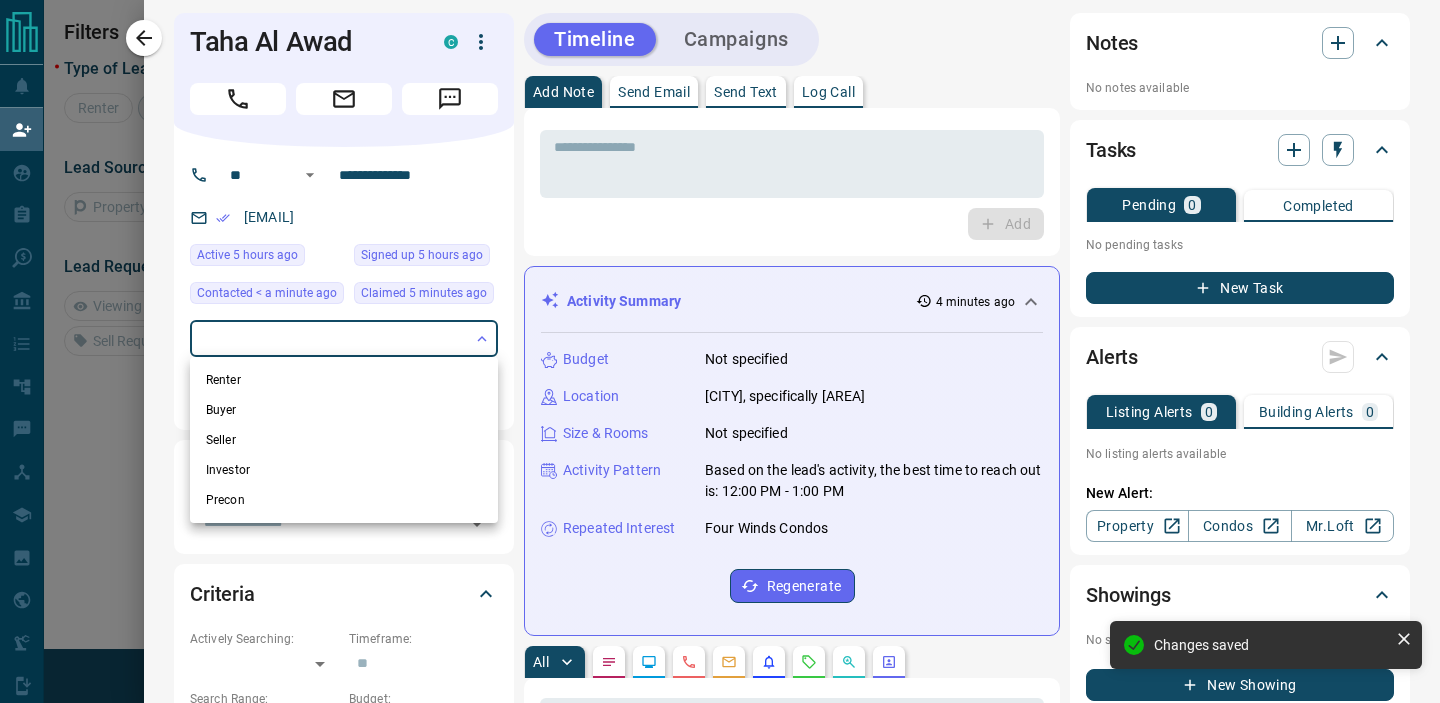 click on "**********" at bounding box center (720, 301) 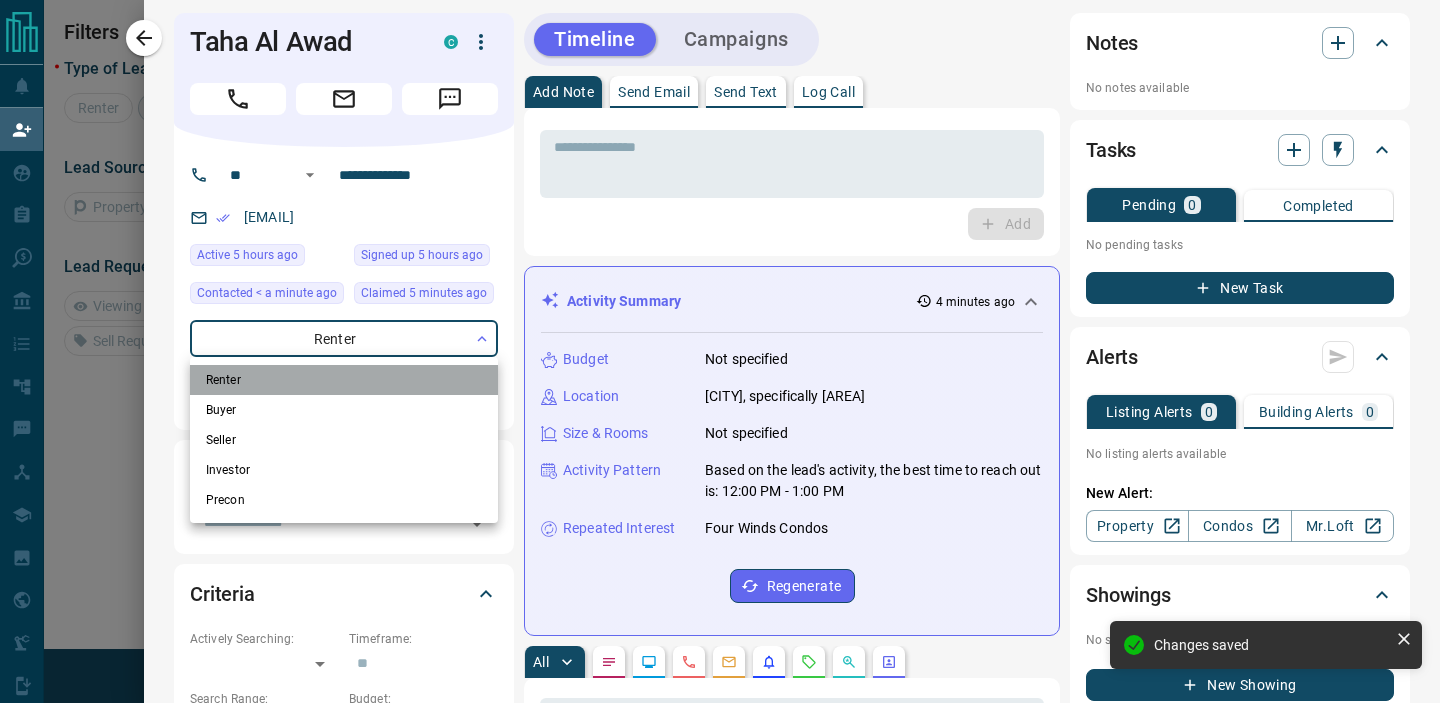 click on "Renter" at bounding box center [344, 380] 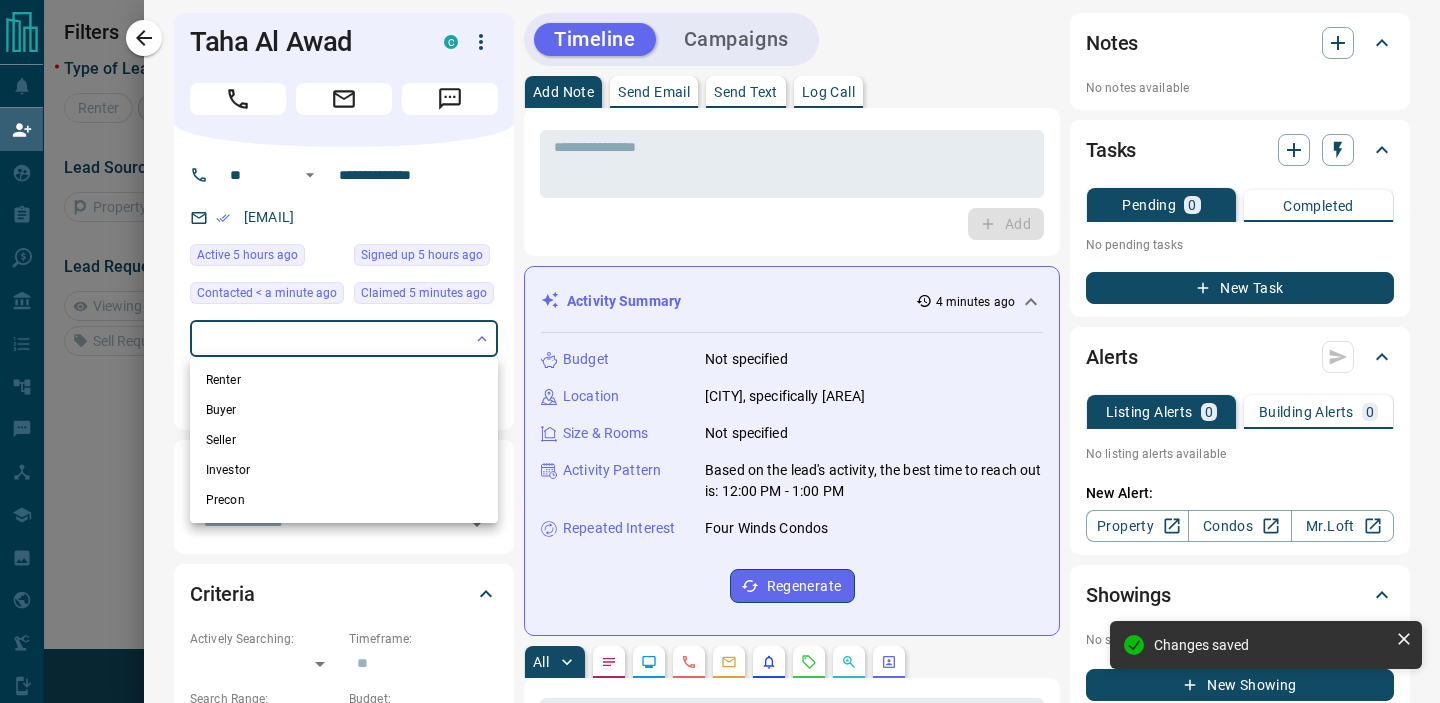 click on "Renter" at bounding box center (344, 380) 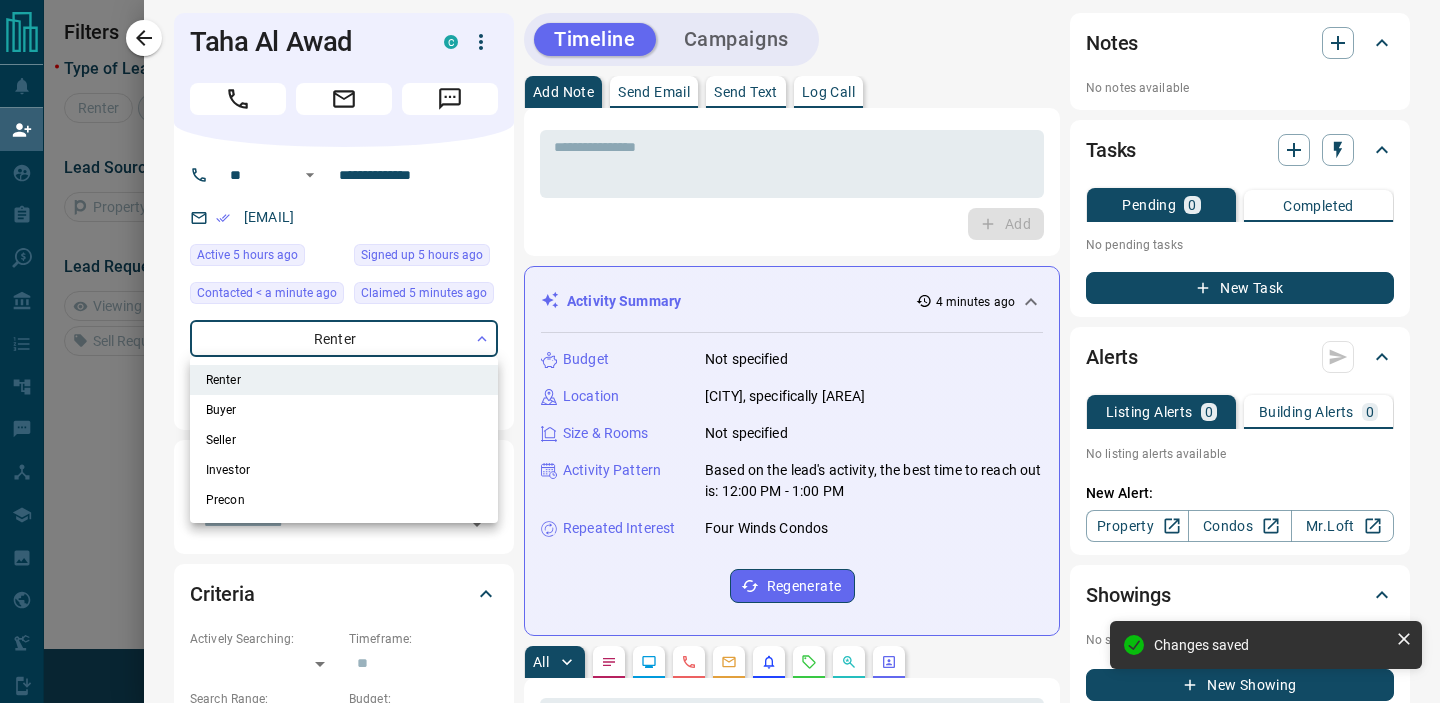 click at bounding box center (720, 351) 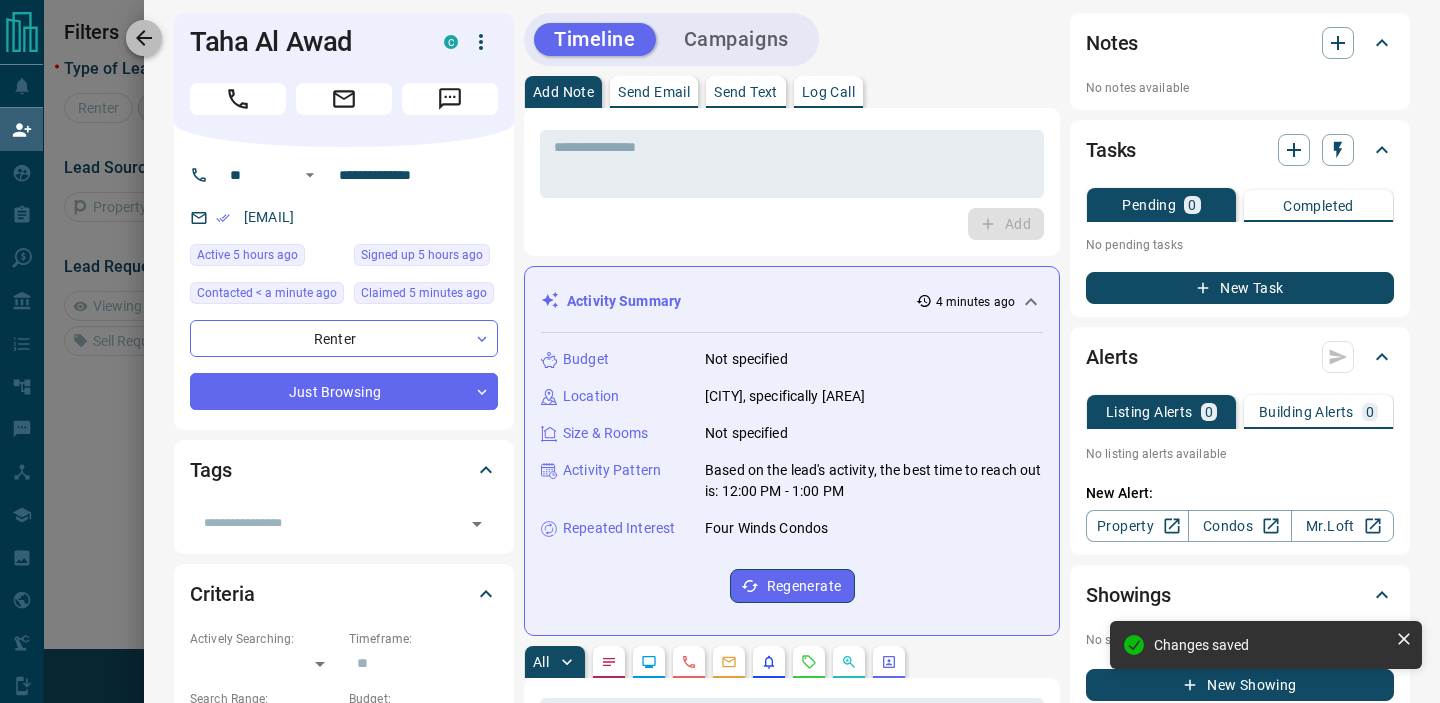 click 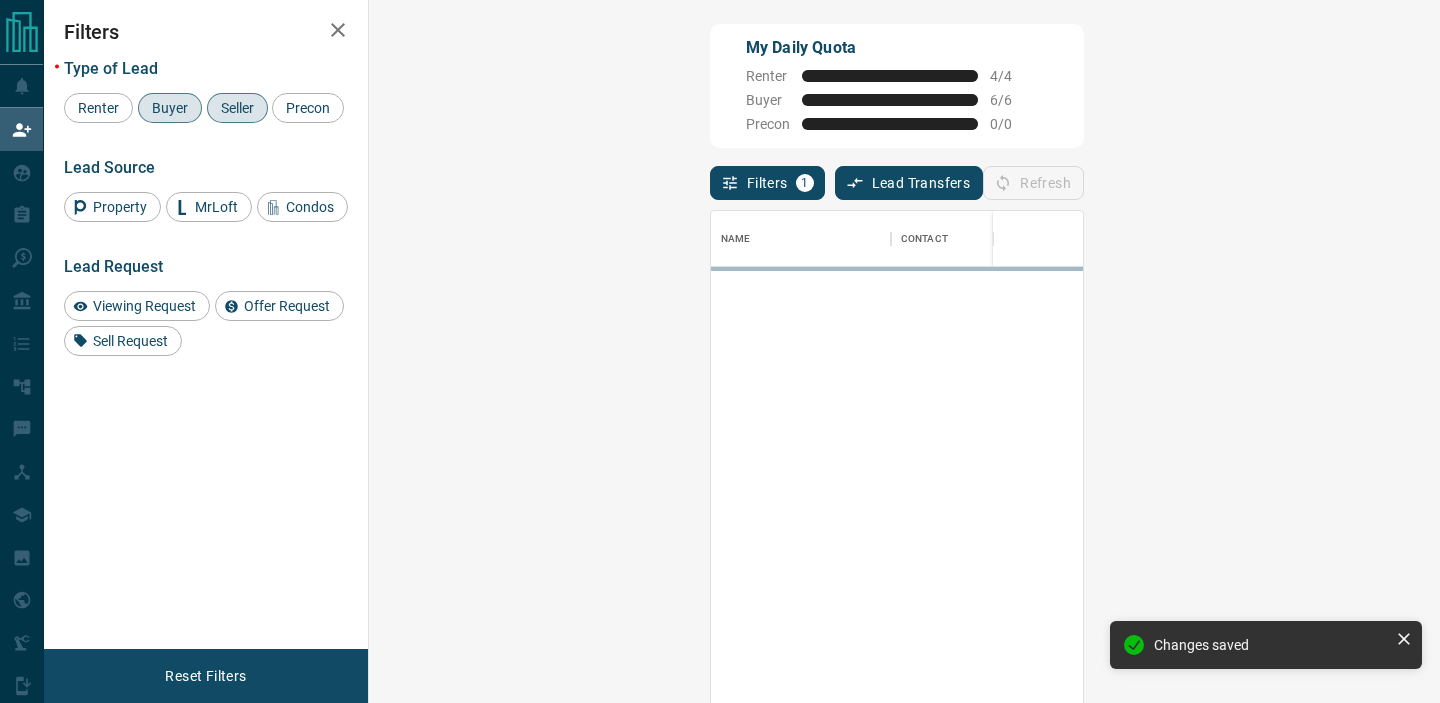 scroll, scrollTop: 0, scrollLeft: 1, axis: horizontal 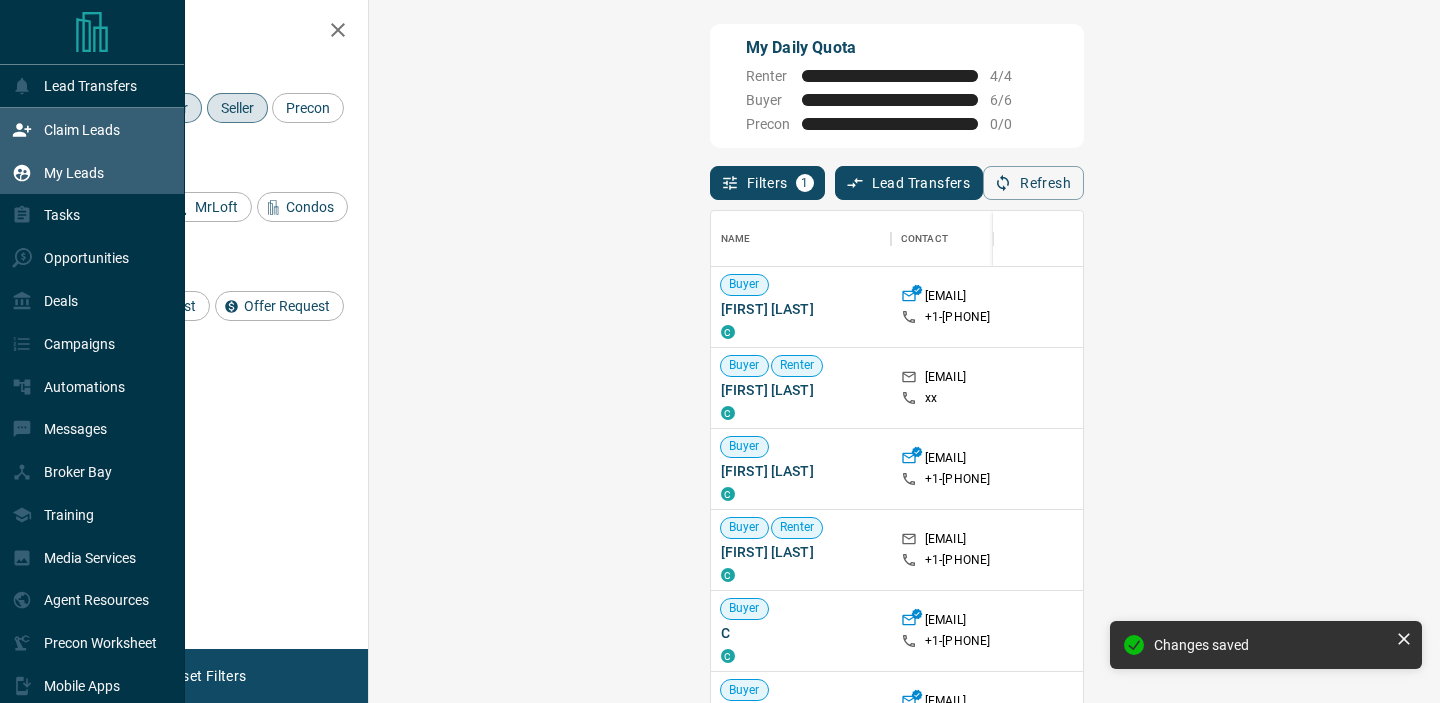 click on "My Leads" at bounding box center [74, 173] 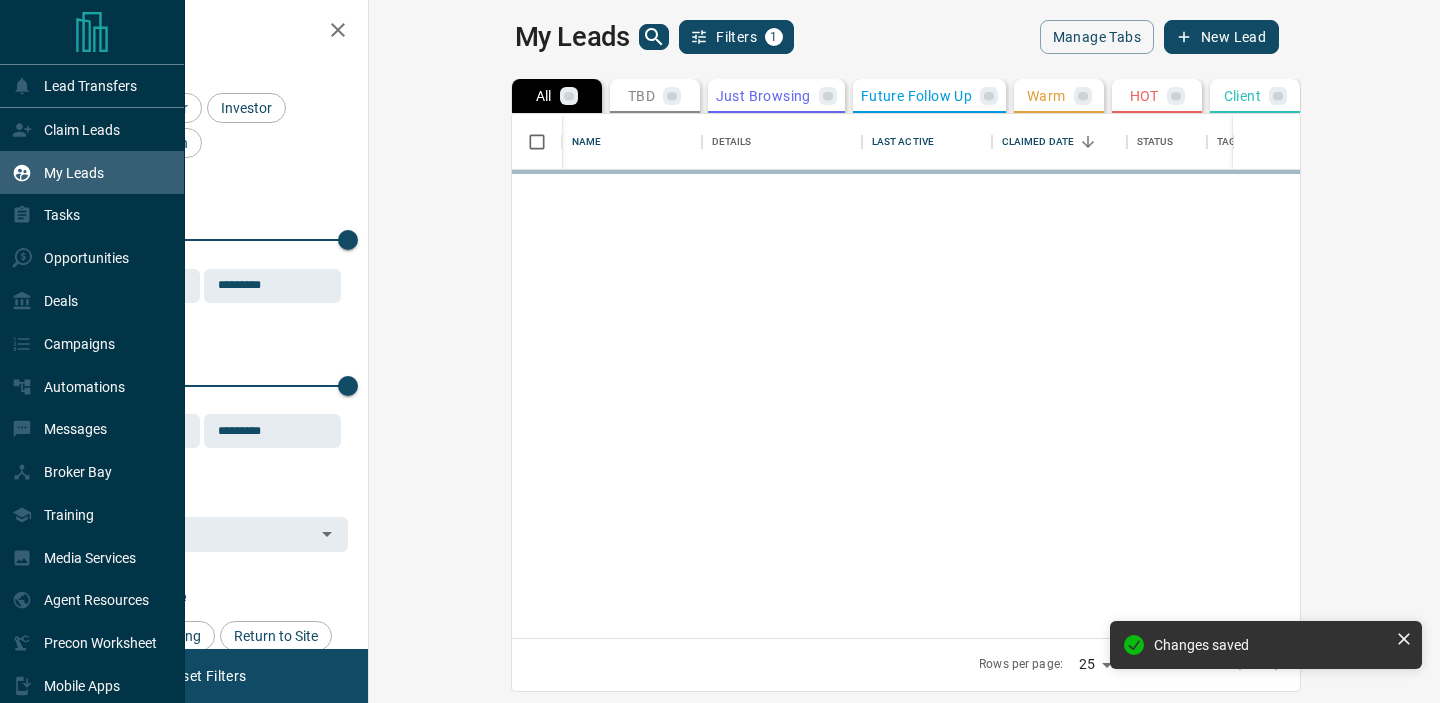 scroll, scrollTop: 1, scrollLeft: 1, axis: both 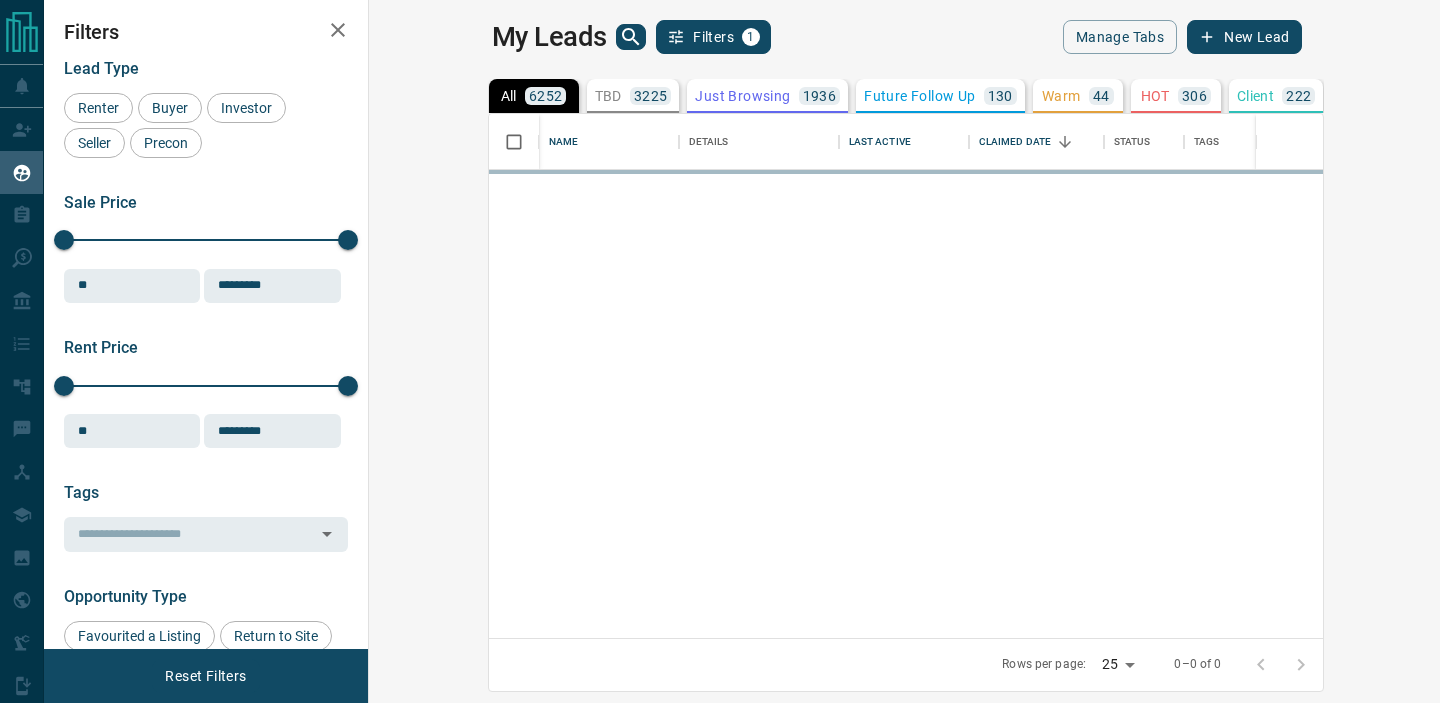 click on "TBD [NUMBER]" at bounding box center [633, 96] 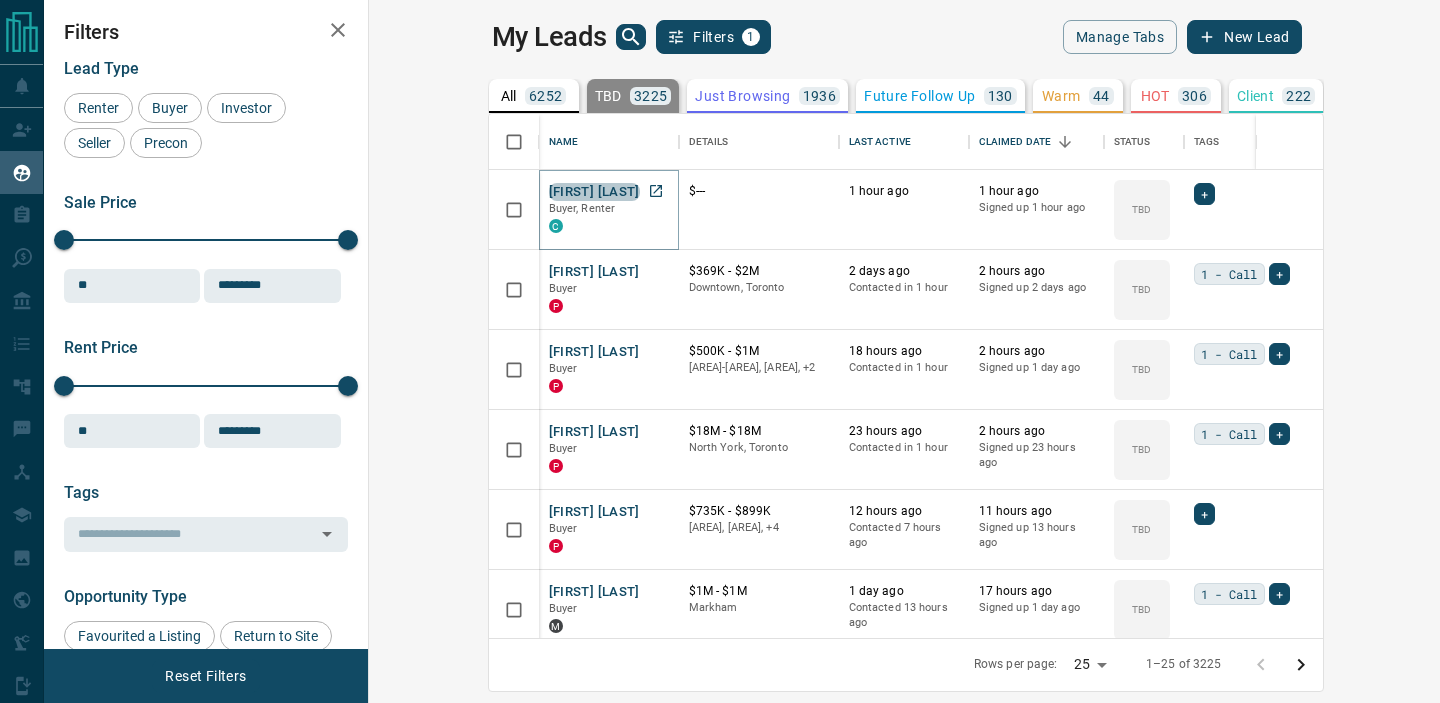 click on "[FIRST] [LAST]" at bounding box center [594, 192] 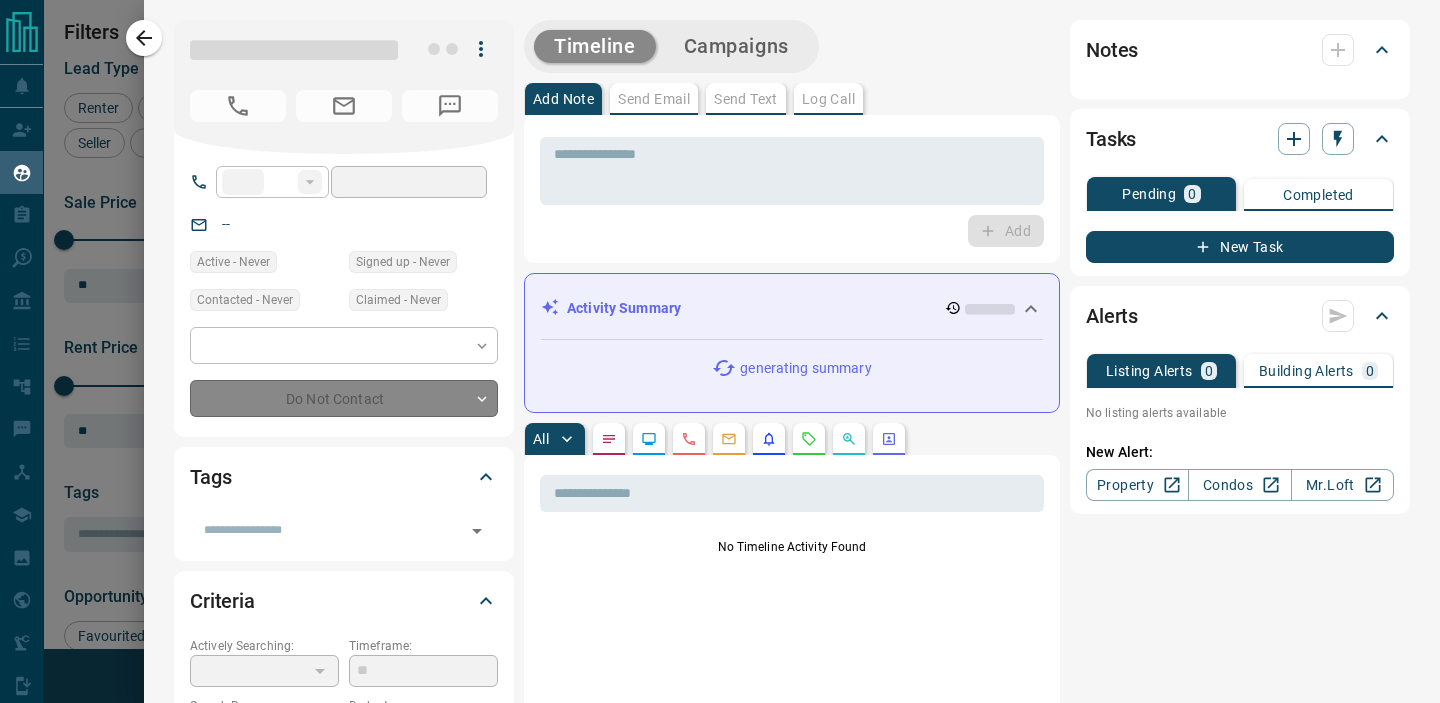 type on "**" 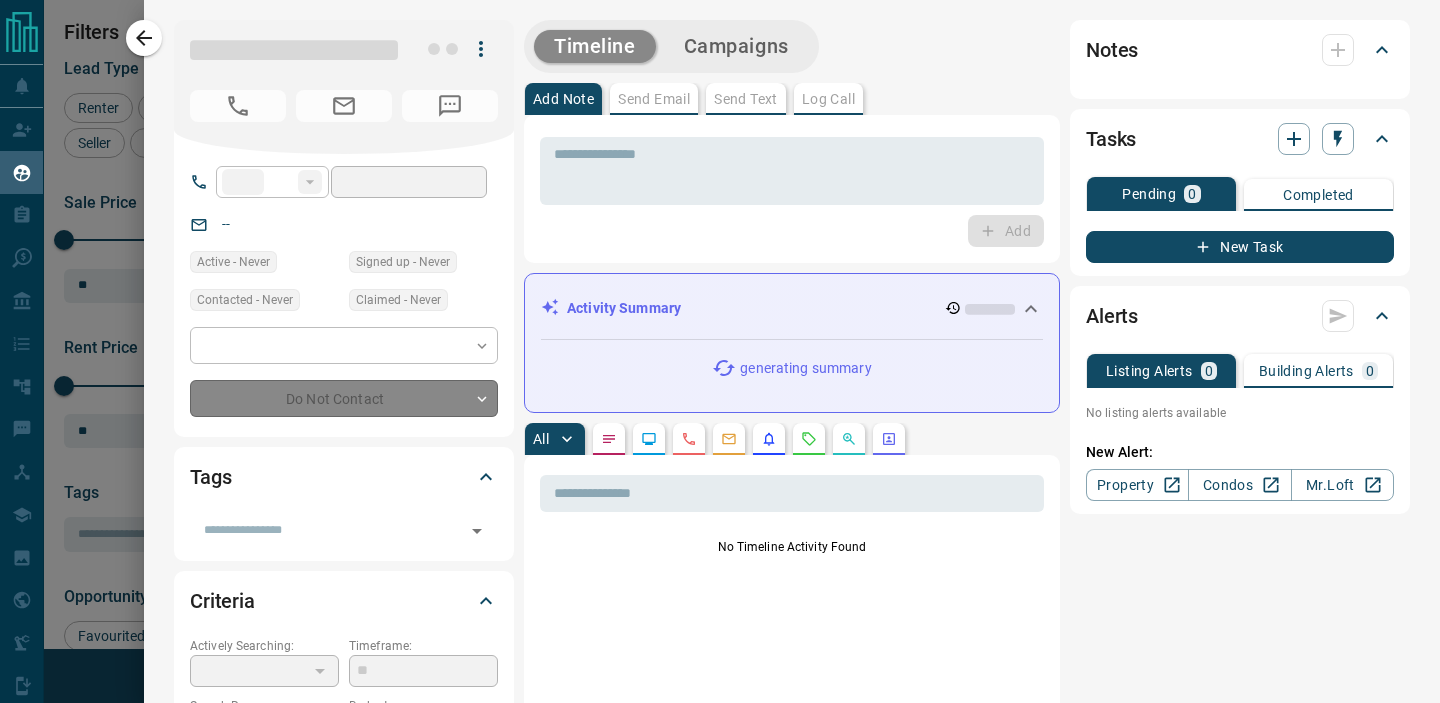 type on "**********" 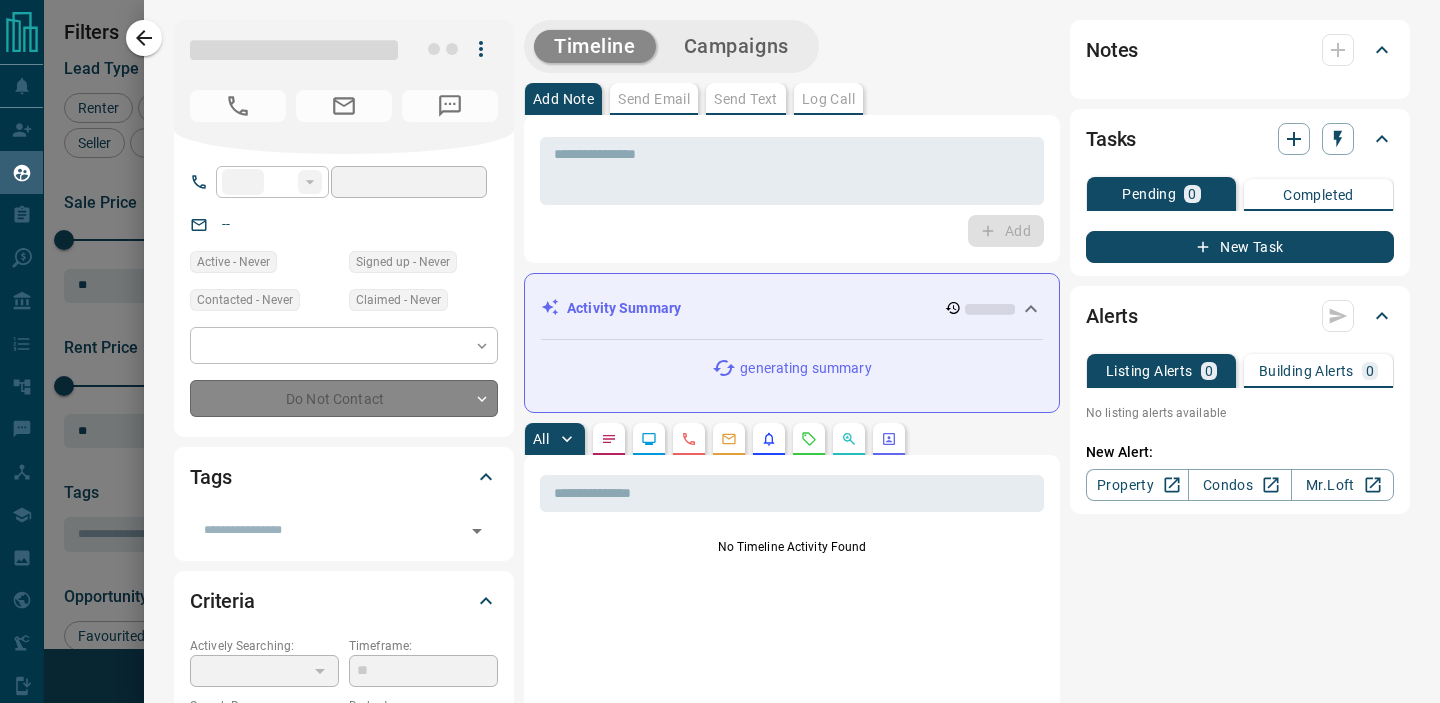 type on "**" 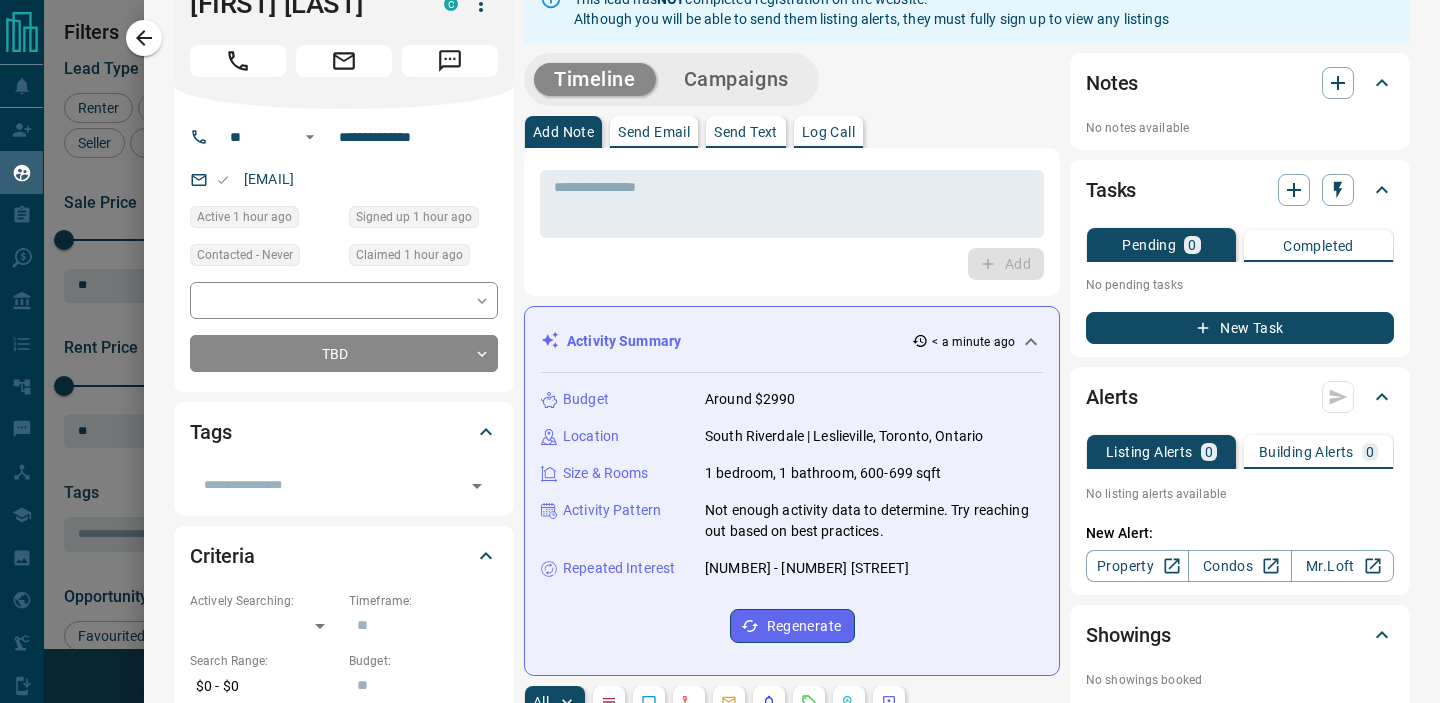 scroll, scrollTop: 0, scrollLeft: 0, axis: both 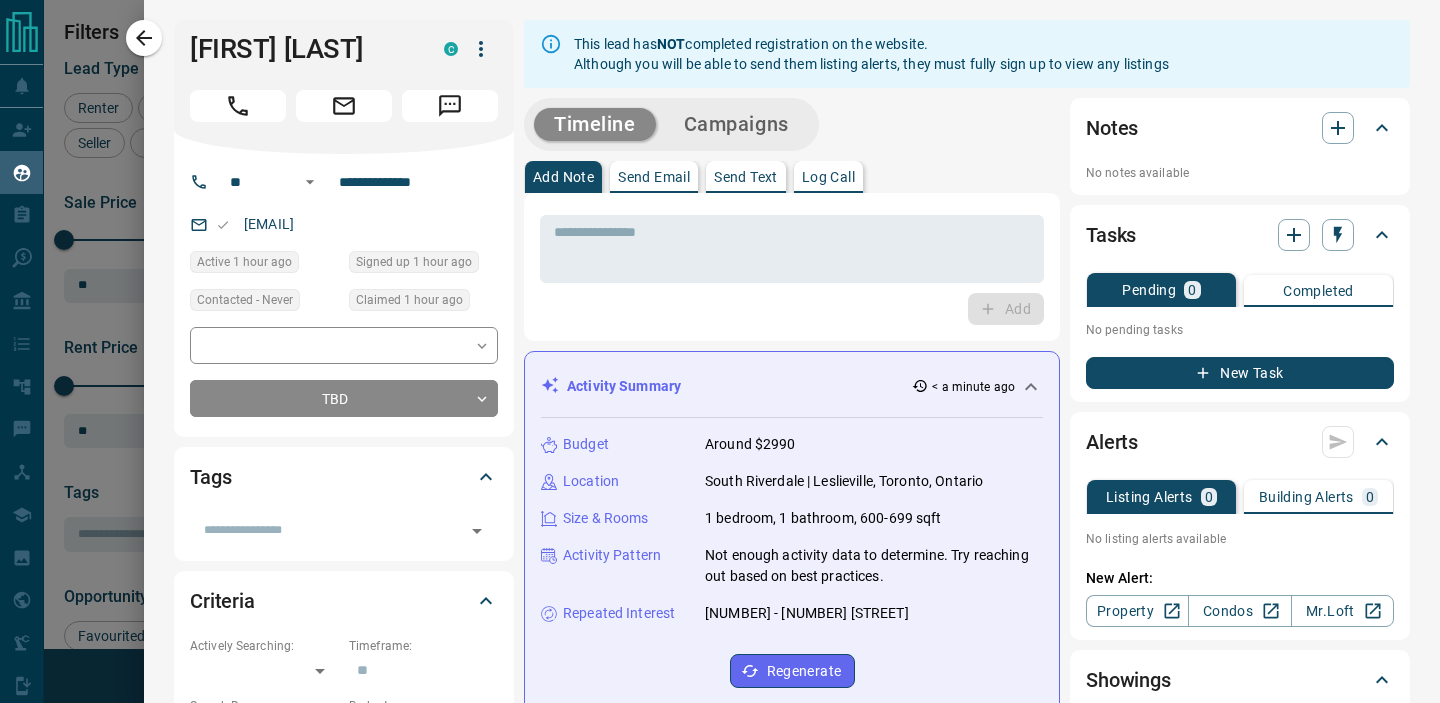 drag, startPoint x: 459, startPoint y: 260, endPoint x: 186, endPoint y: 55, distance: 341.40005 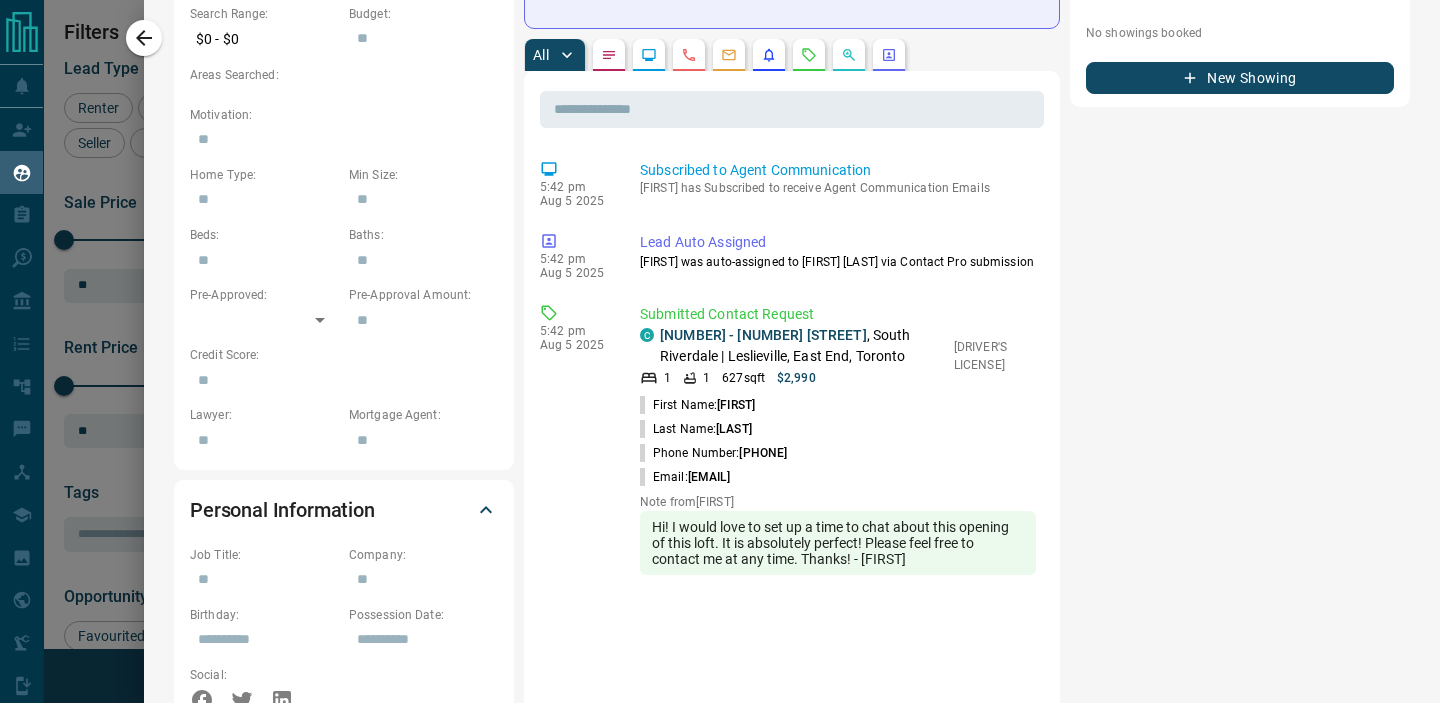 scroll, scrollTop: 695, scrollLeft: 0, axis: vertical 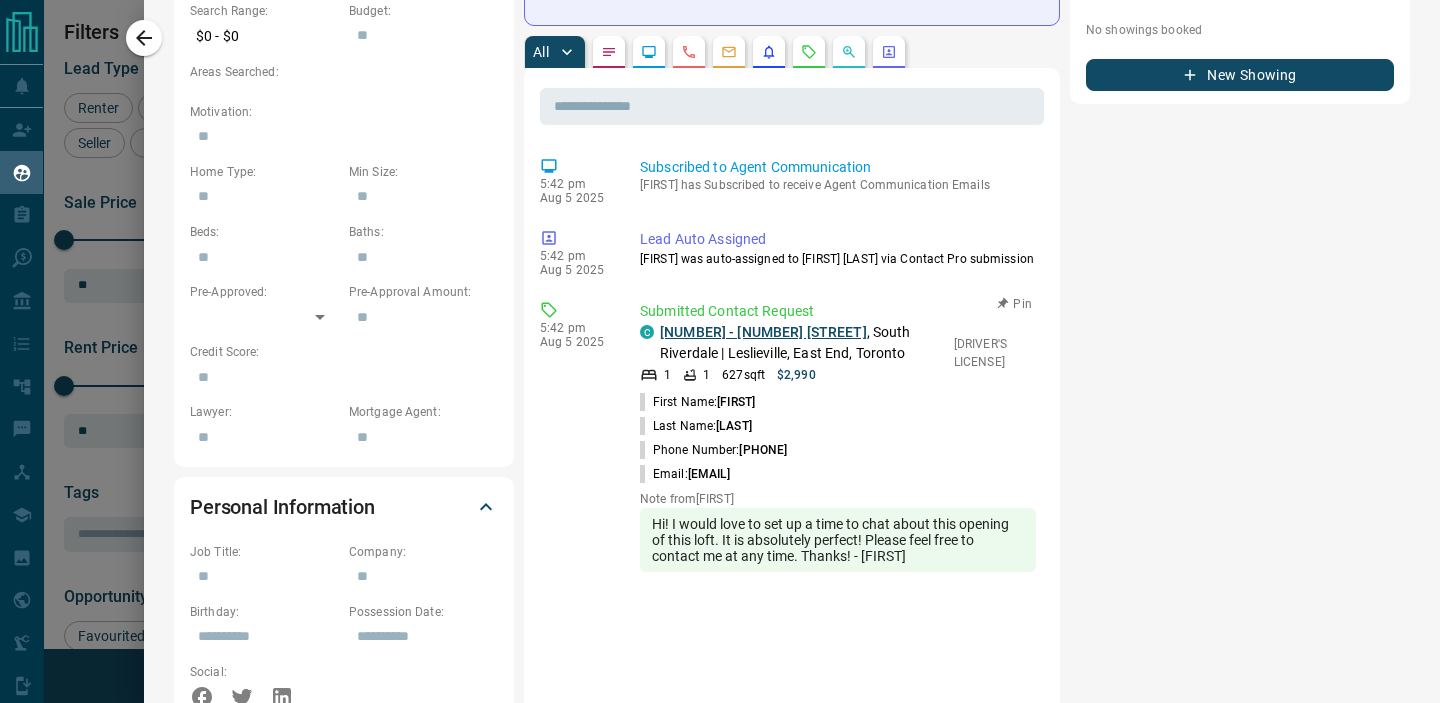 click on "[NUMBER] - [NUMBER] [STREET]" at bounding box center (763, 332) 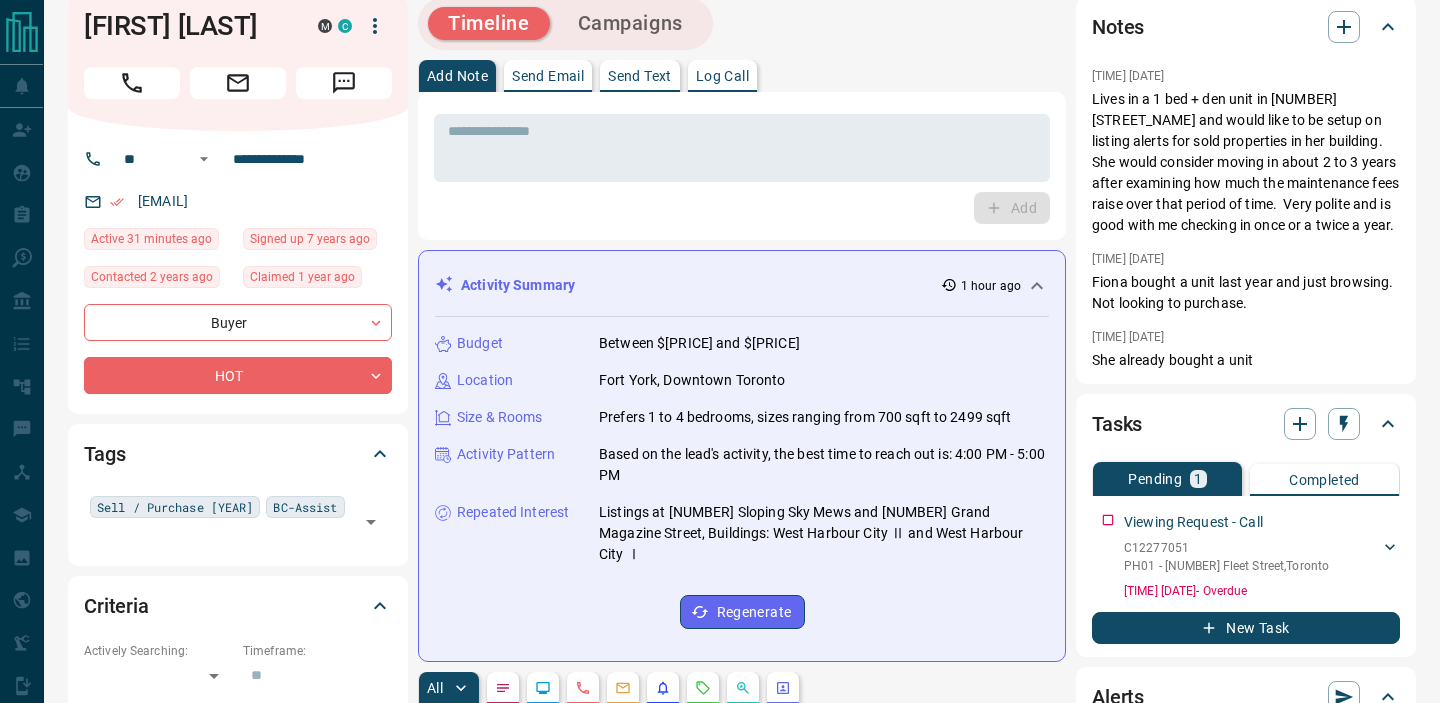 scroll, scrollTop: 0, scrollLeft: 0, axis: both 